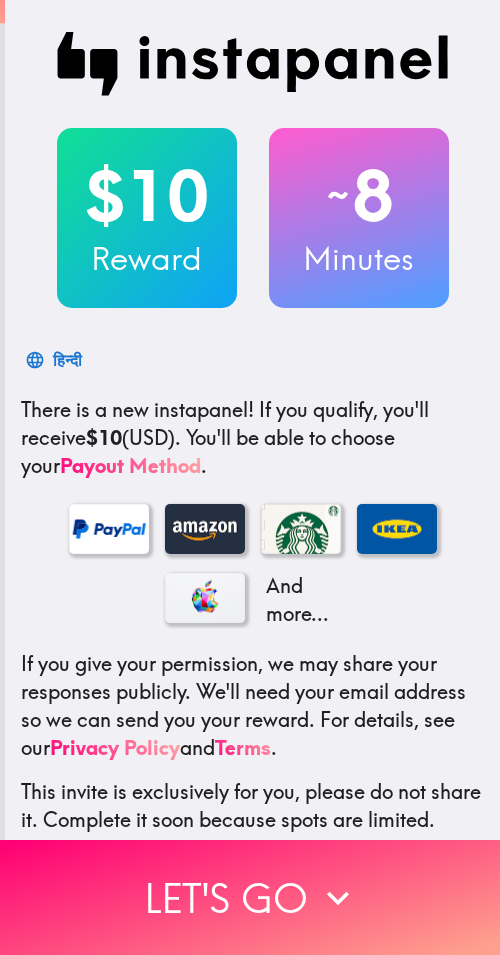 scroll, scrollTop: 0, scrollLeft: 0, axis: both 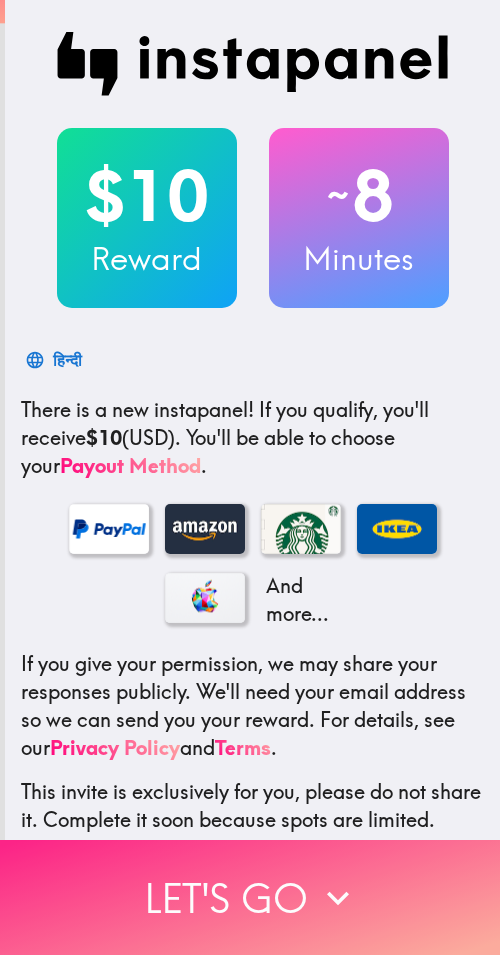 drag, startPoint x: 325, startPoint y: 887, endPoint x: 213, endPoint y: 878, distance: 112.36102 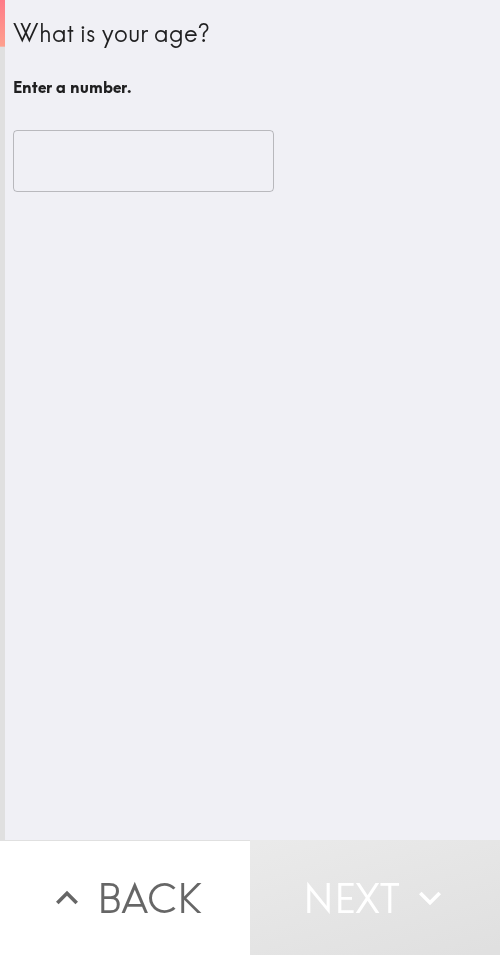 drag, startPoint x: 31, startPoint y: 156, endPoint x: 42, endPoint y: 156, distance: 11 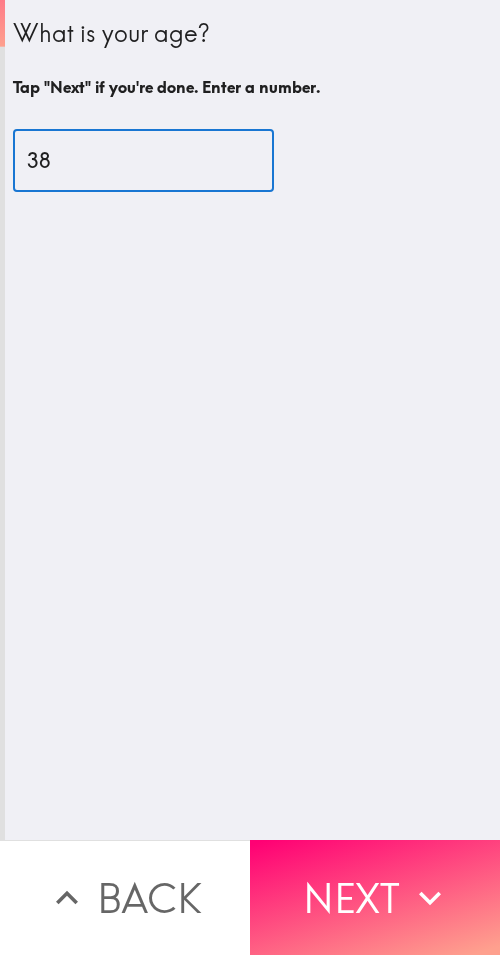 type on "38" 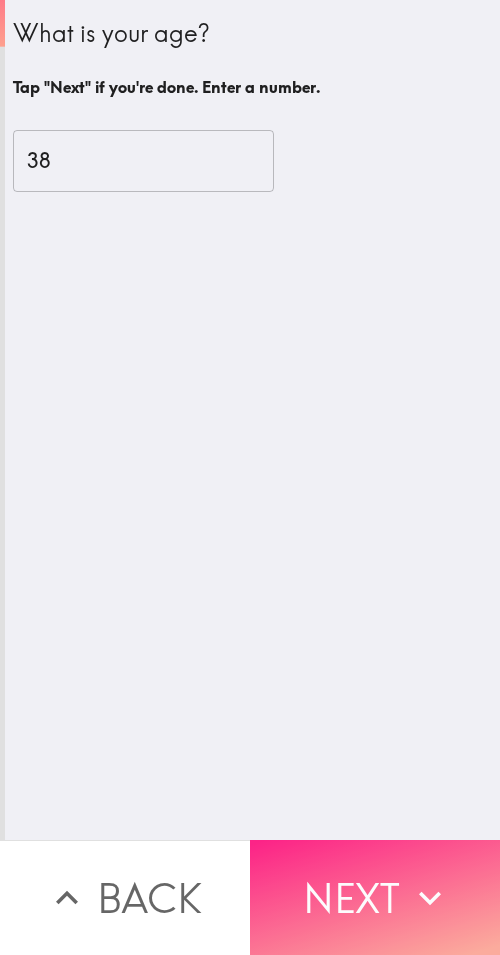 click on "Next" at bounding box center [375, 897] 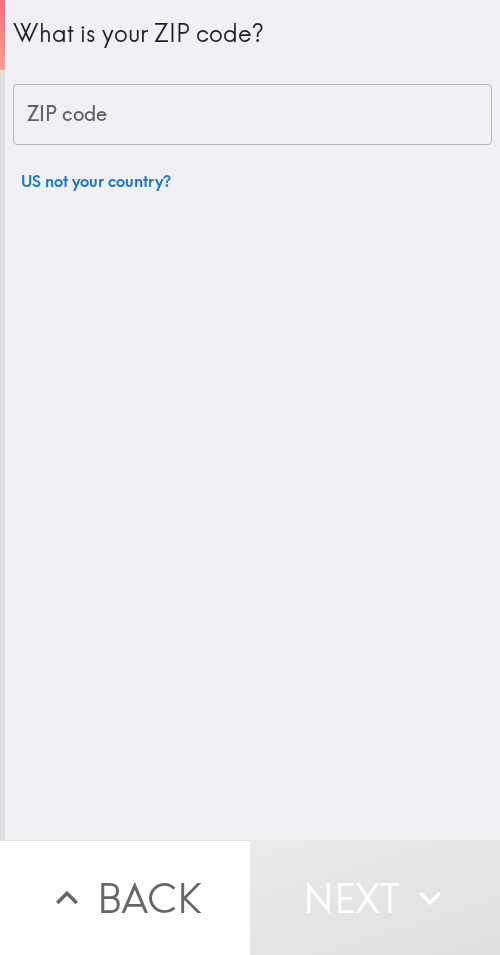 click on "ZIP code" at bounding box center (252, 115) 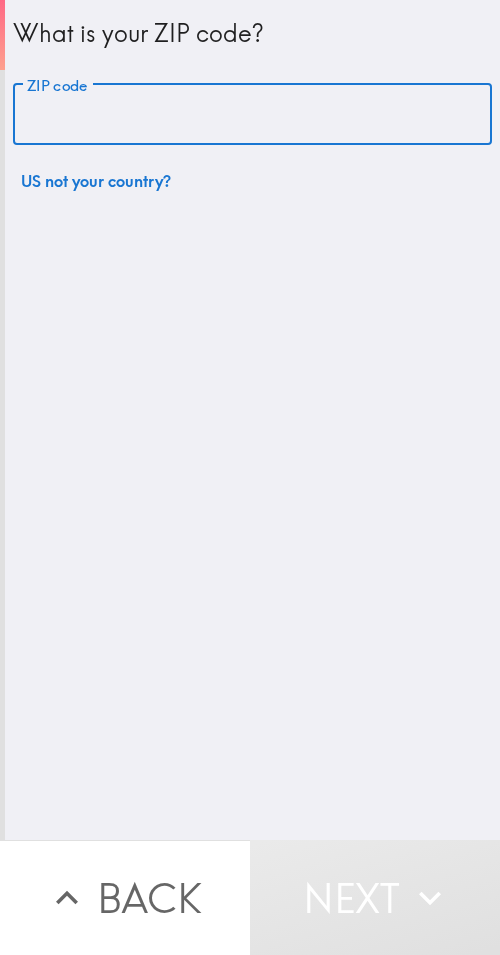 paste on "11801" 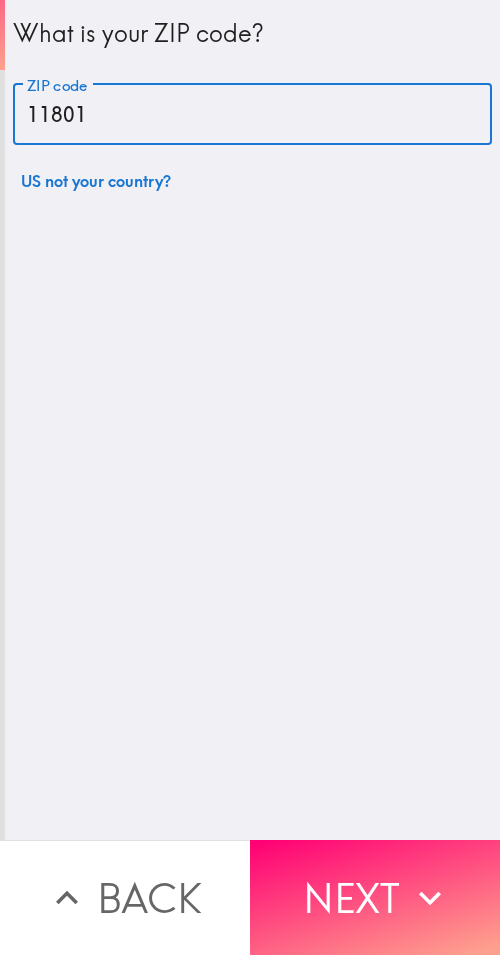 type on "11801" 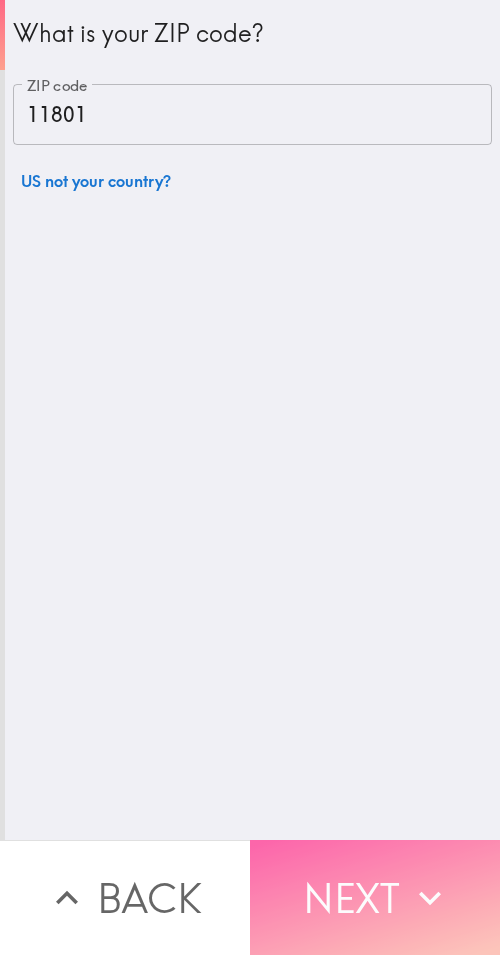 click on "Next" at bounding box center (375, 897) 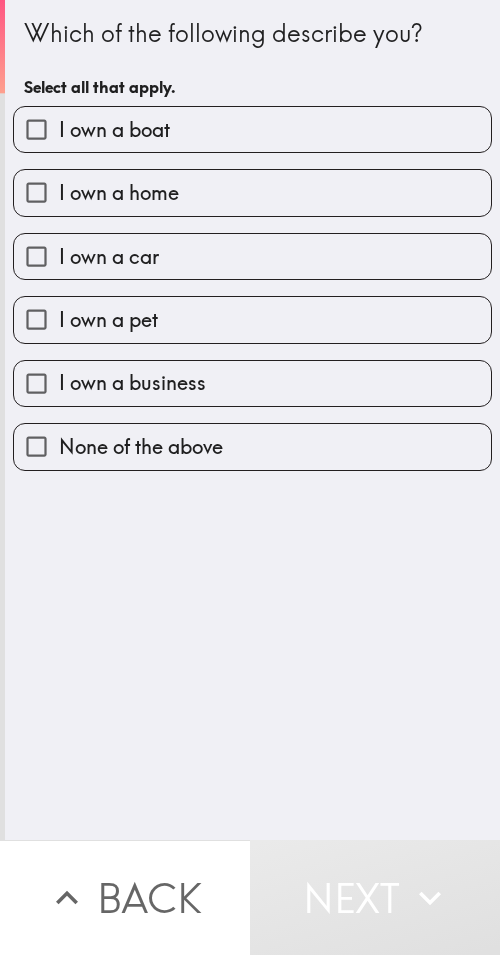 drag, startPoint x: 178, startPoint y: 635, endPoint x: 193, endPoint y: 627, distance: 17 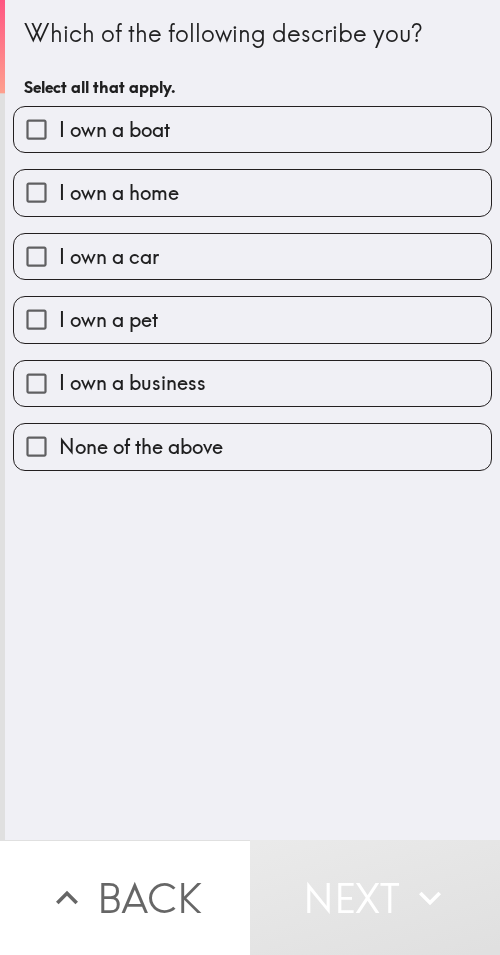 drag, startPoint x: 291, startPoint y: 469, endPoint x: 233, endPoint y: 638, distance: 178.67569 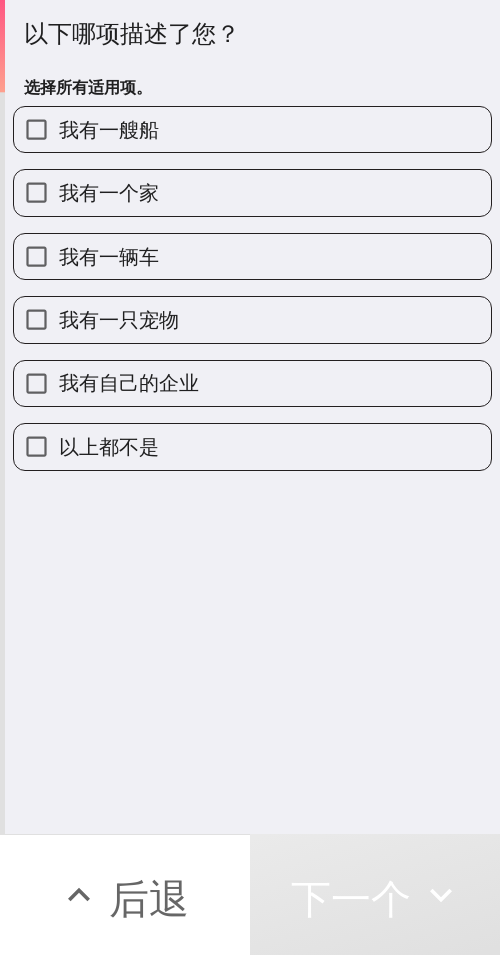 click on "我有一个家" at bounding box center (252, 192) 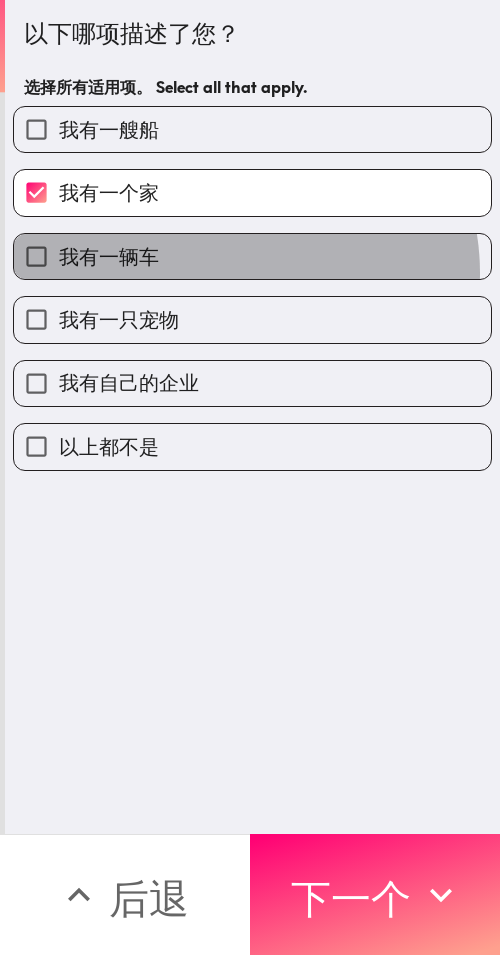 click on "我有一辆车" at bounding box center [252, 256] 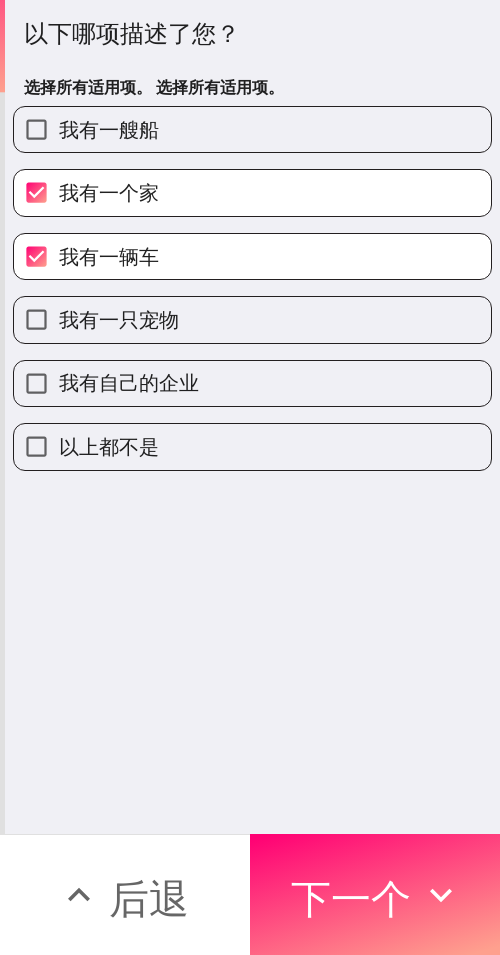 click on "我有一只宠物" at bounding box center (252, 319) 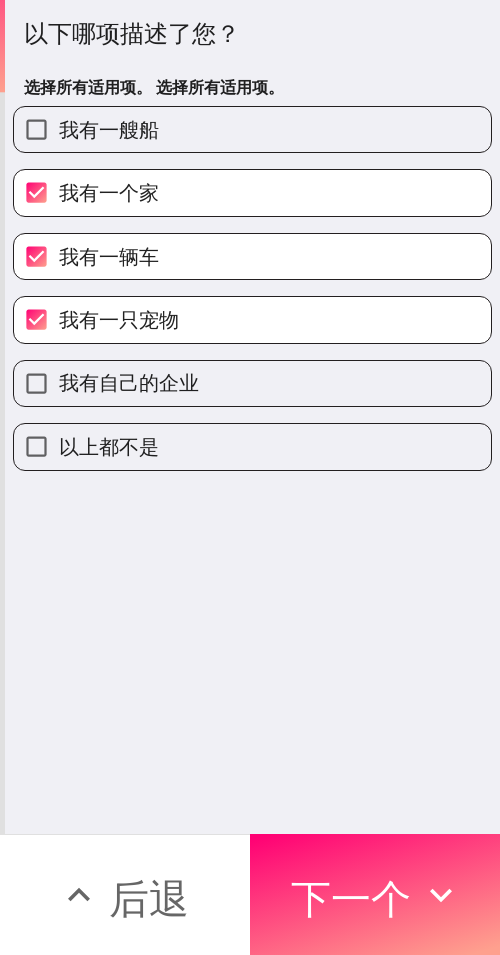 click on "我有自己的企业" at bounding box center (129, 383) 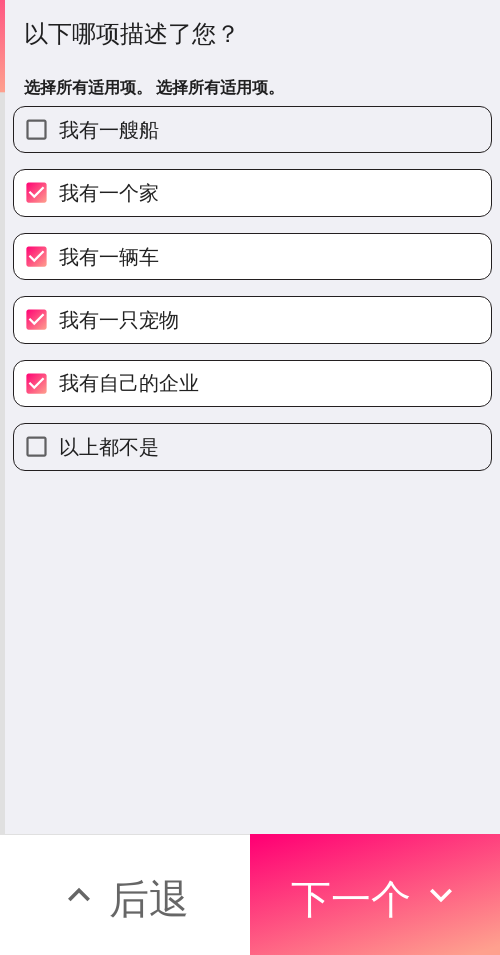 drag, startPoint x: 443, startPoint y: 904, endPoint x: 248, endPoint y: 801, distance: 220.53117 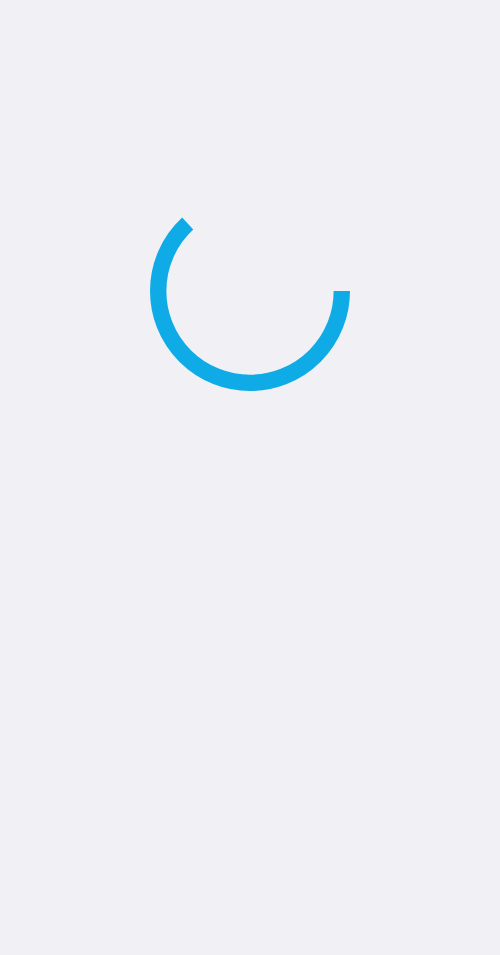 scroll, scrollTop: 0, scrollLeft: 0, axis: both 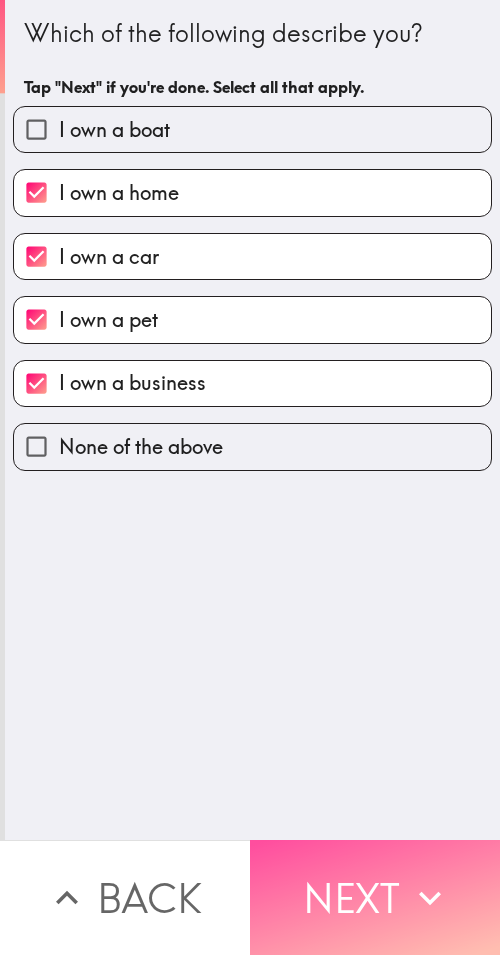 drag, startPoint x: 420, startPoint y: 873, endPoint x: 34, endPoint y: 677, distance: 432.91107 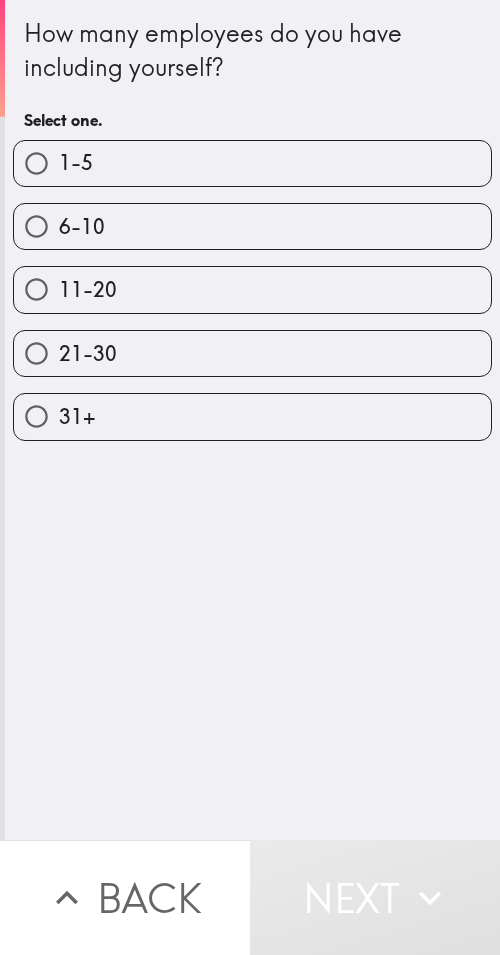 drag, startPoint x: 250, startPoint y: 183, endPoint x: 264, endPoint y: 194, distance: 17.804493 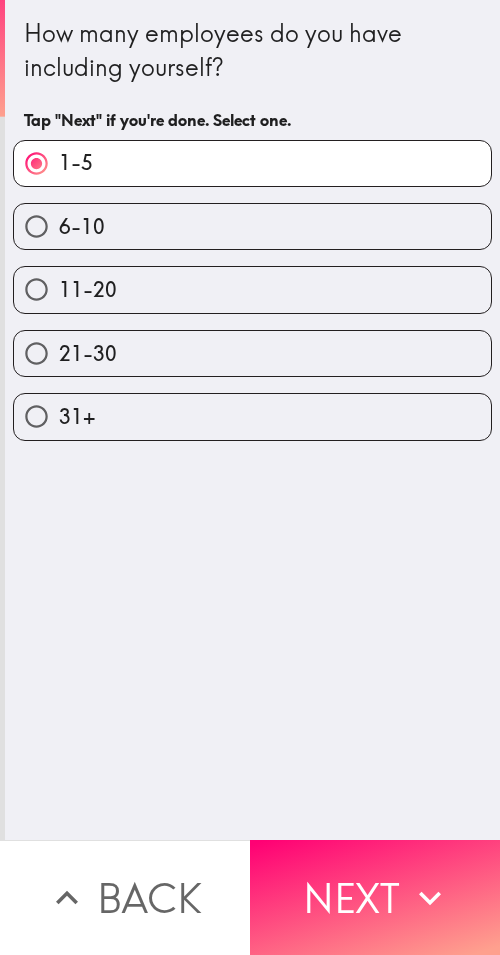 drag, startPoint x: 359, startPoint y: 881, endPoint x: 258, endPoint y: 859, distance: 103.36827 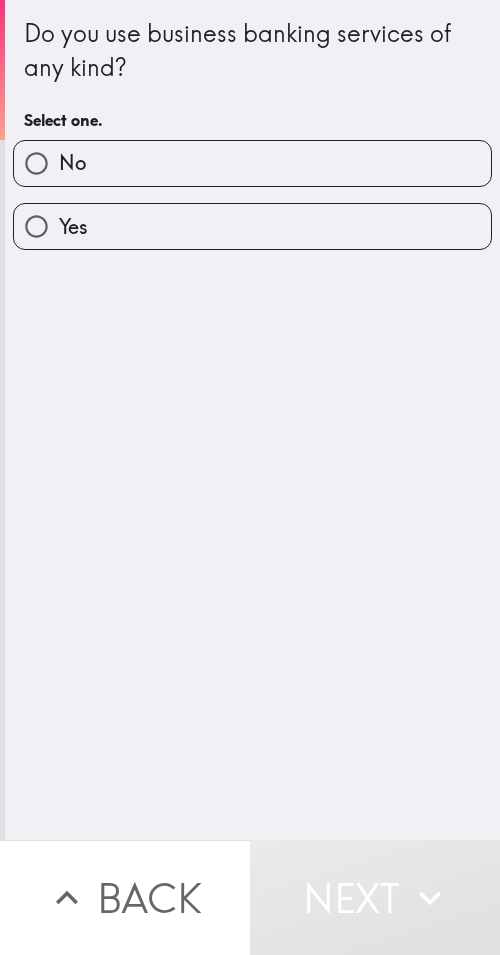 click on "Yes" at bounding box center [252, 226] 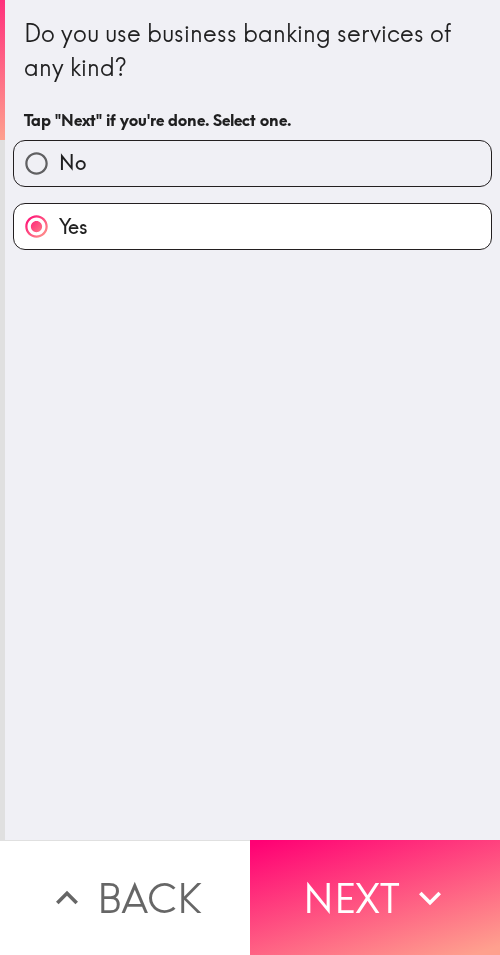 click on "Next" at bounding box center [375, 897] 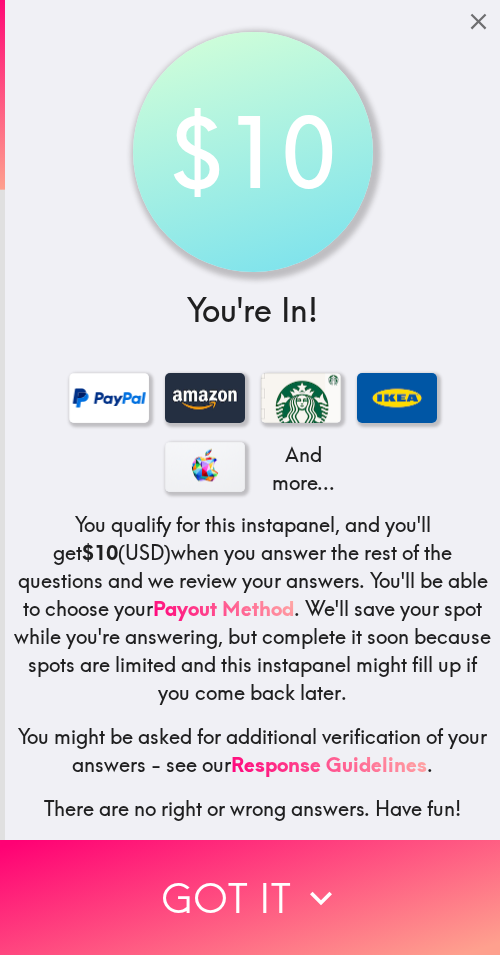 drag, startPoint x: 269, startPoint y: 898, endPoint x: 185, endPoint y: 860, distance: 92.19544 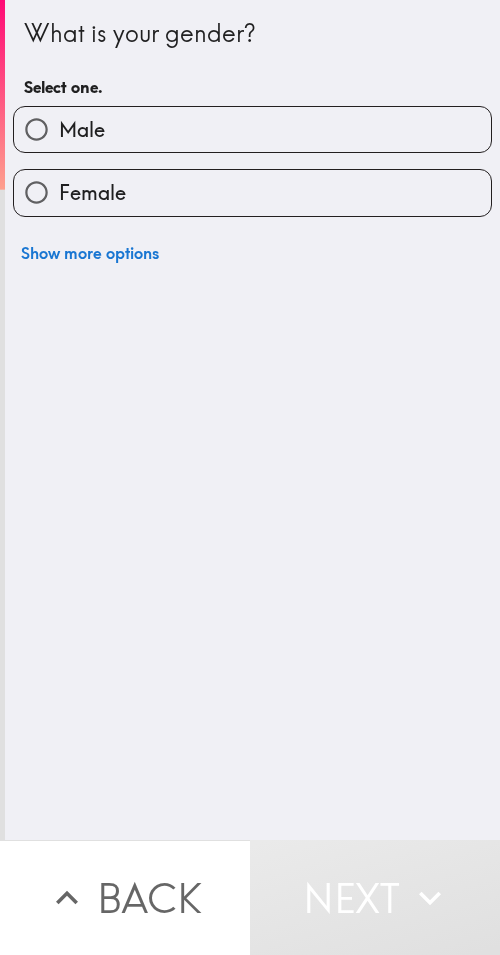 drag, startPoint x: 206, startPoint y: 203, endPoint x: 27, endPoint y: 286, distance: 197.30687 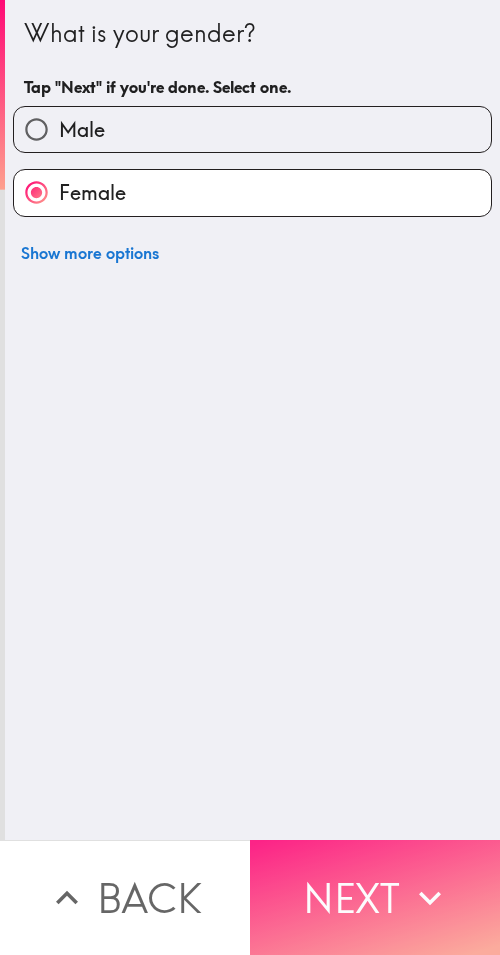click on "Next" at bounding box center (375, 897) 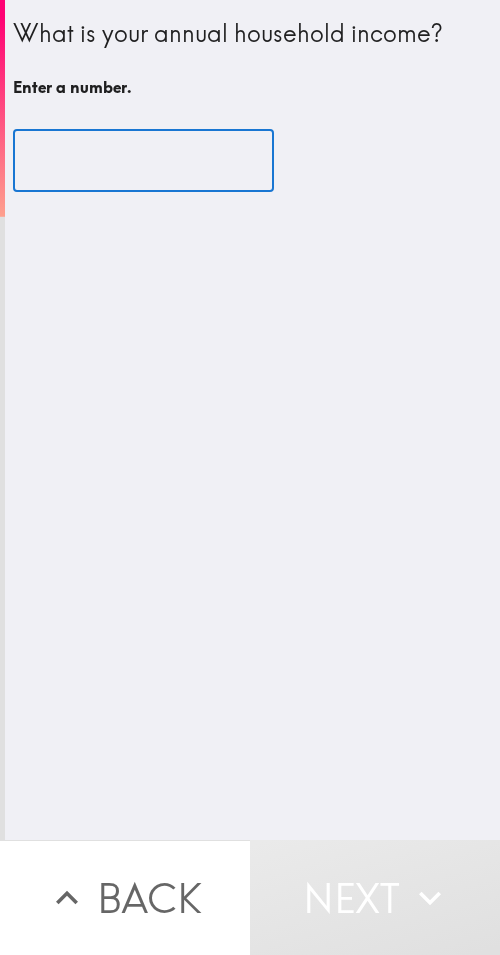 click at bounding box center (143, 161) 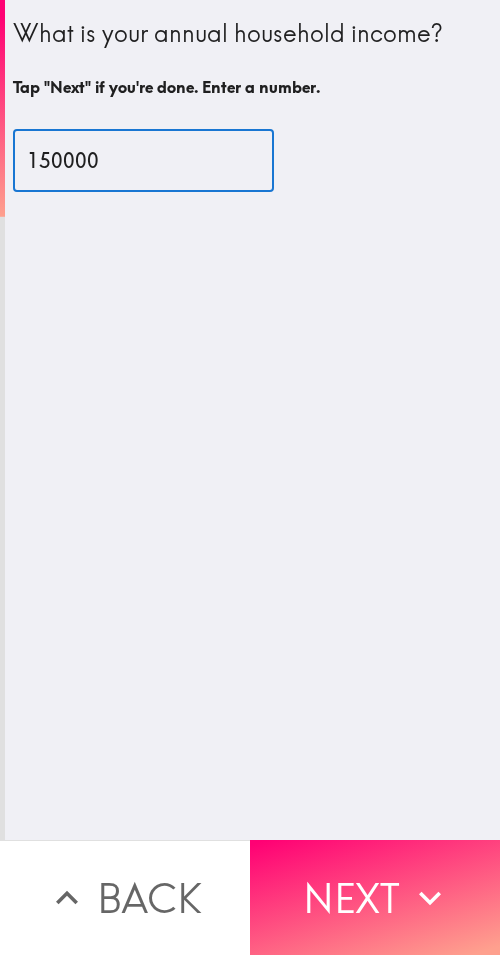 type on "150000" 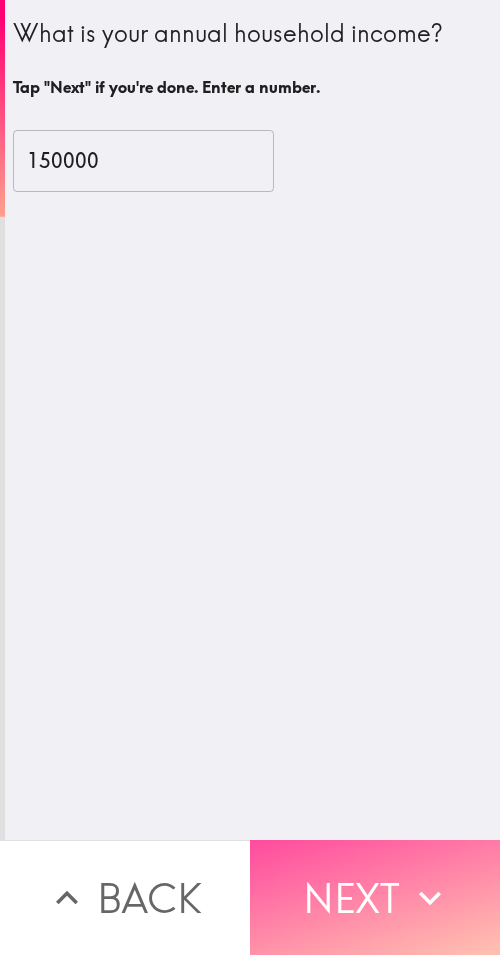 drag, startPoint x: 409, startPoint y: 883, endPoint x: 239, endPoint y: 803, distance: 187.88295 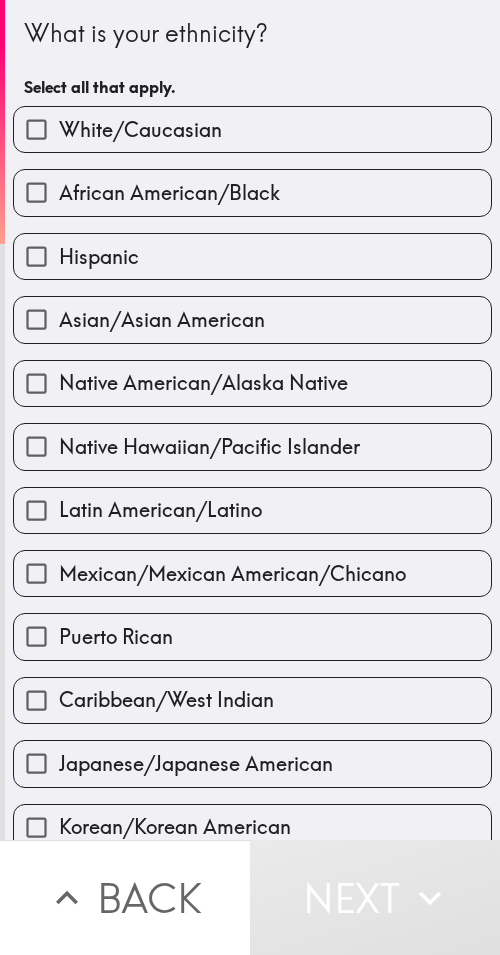 type 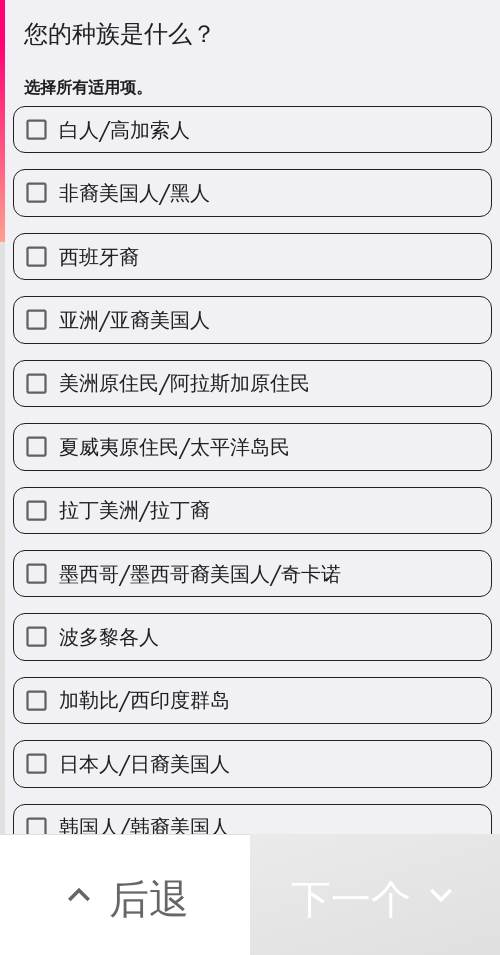 drag, startPoint x: 402, startPoint y: 43, endPoint x: 444, endPoint y: 72, distance: 51.0392 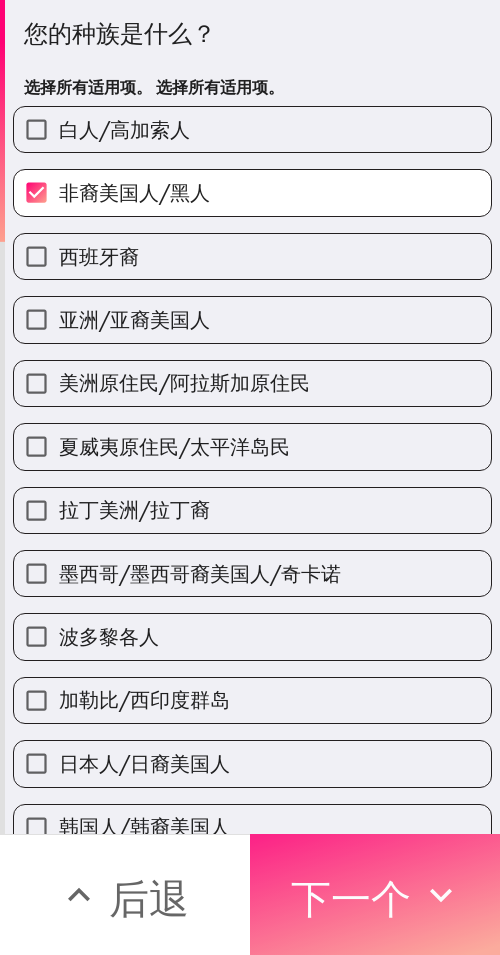 click on "下一个" at bounding box center (351, 898) 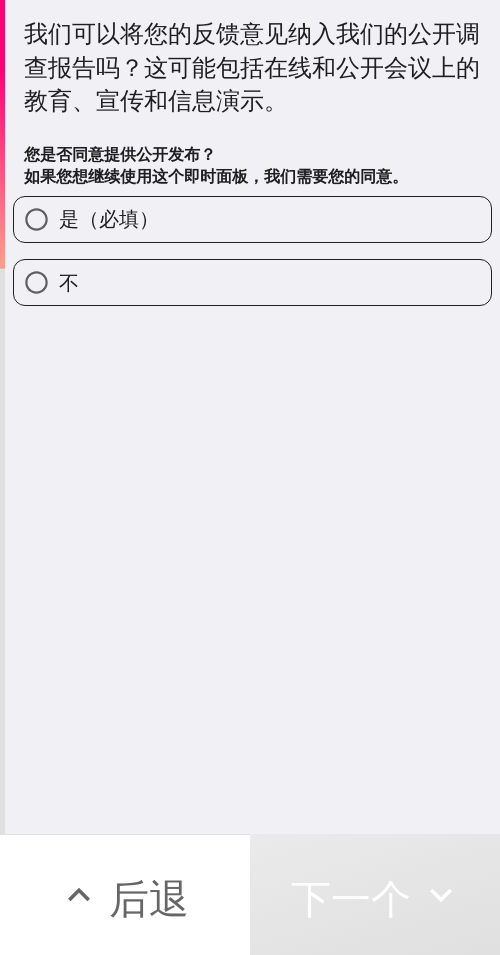 click on "是（必填）" at bounding box center (252, 219) 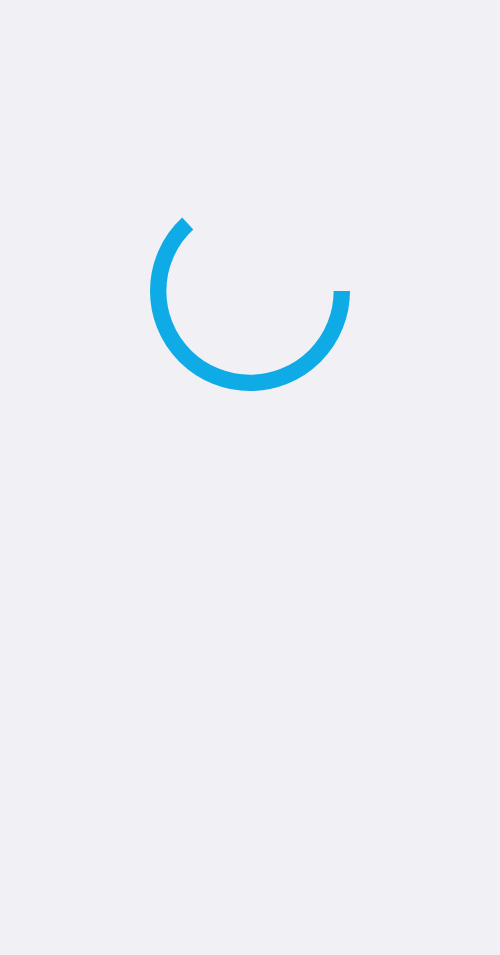 scroll, scrollTop: 0, scrollLeft: 0, axis: both 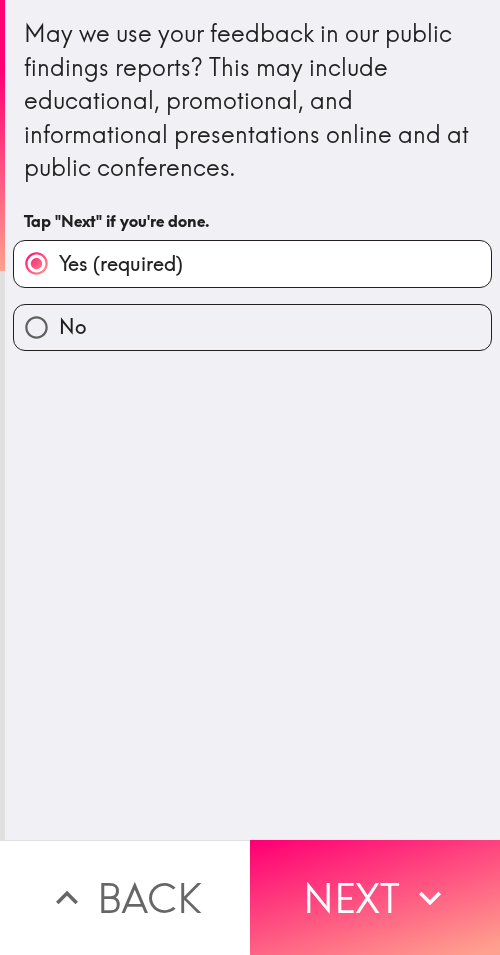 drag, startPoint x: 377, startPoint y: 896, endPoint x: 62, endPoint y: 780, distance: 335.6799 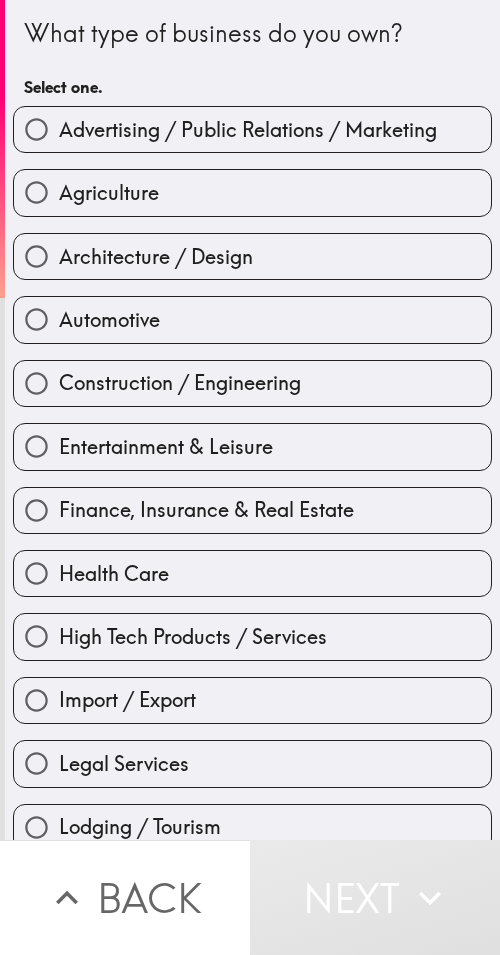 type 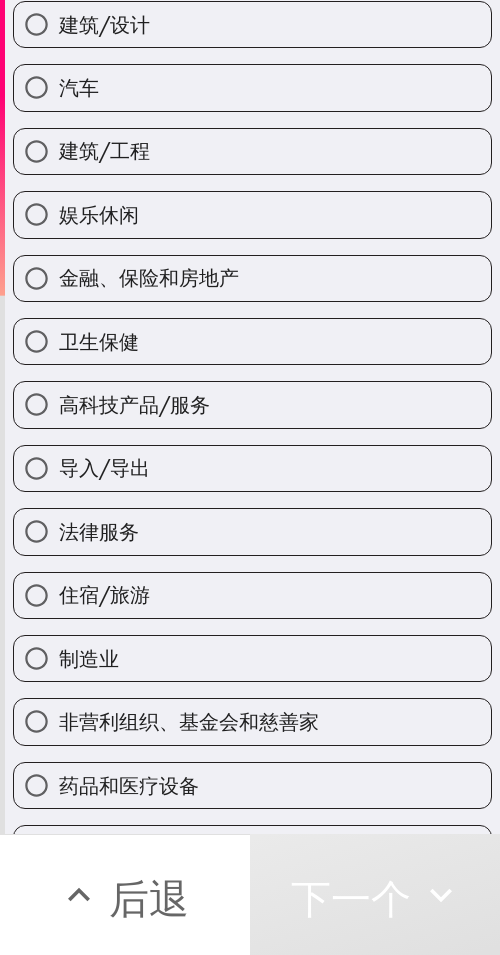 scroll, scrollTop: 500, scrollLeft: 0, axis: vertical 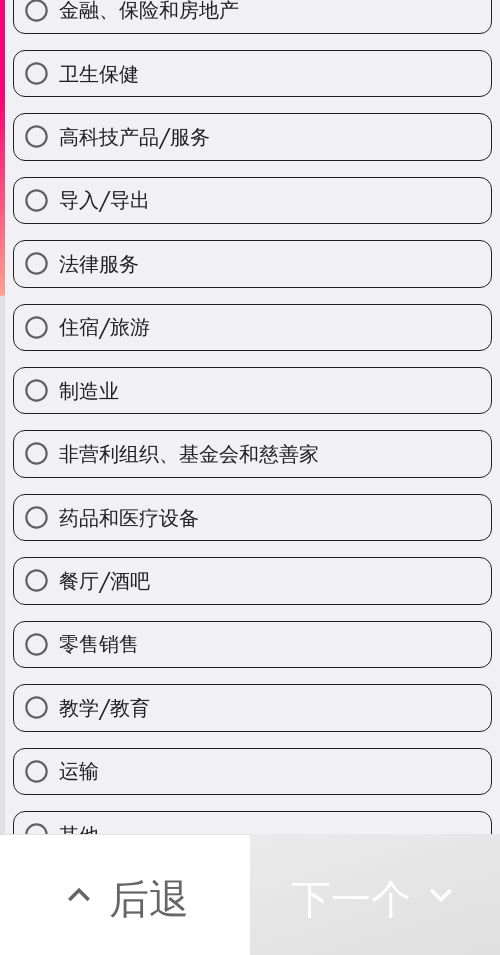 drag, startPoint x: 234, startPoint y: 659, endPoint x: 207, endPoint y: 671, distance: 29.546574 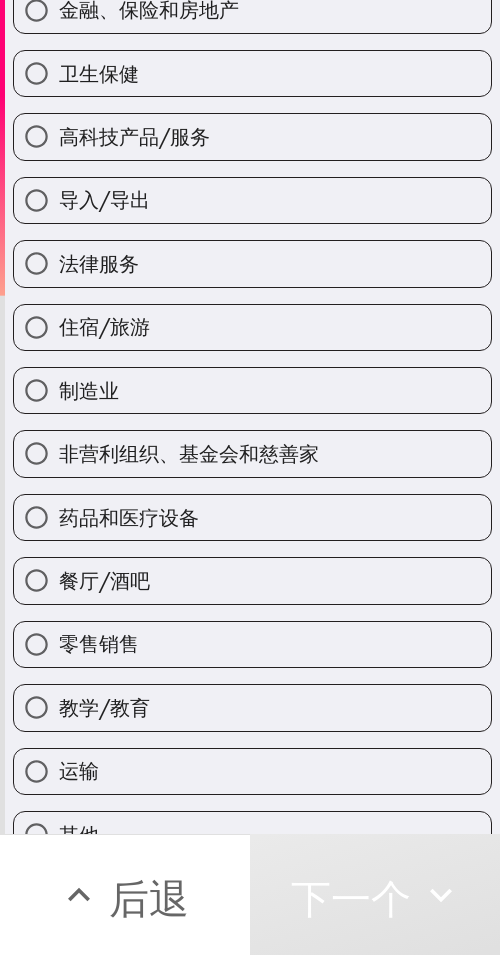 radio on "true" 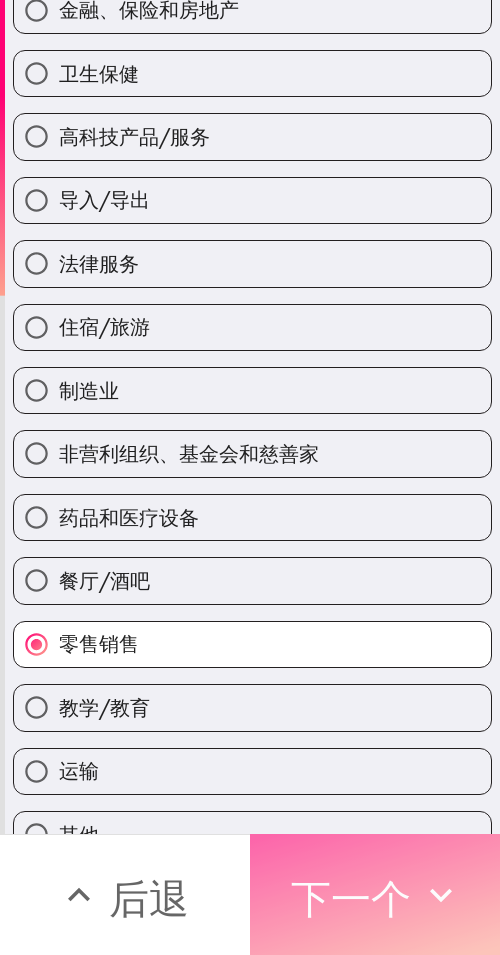 click on "下一个" at bounding box center [351, 898] 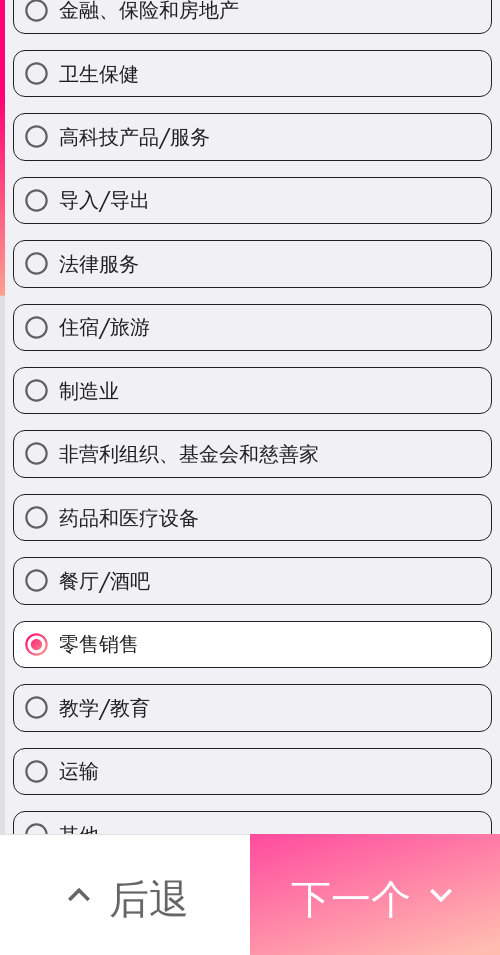 scroll, scrollTop: 239, scrollLeft: 0, axis: vertical 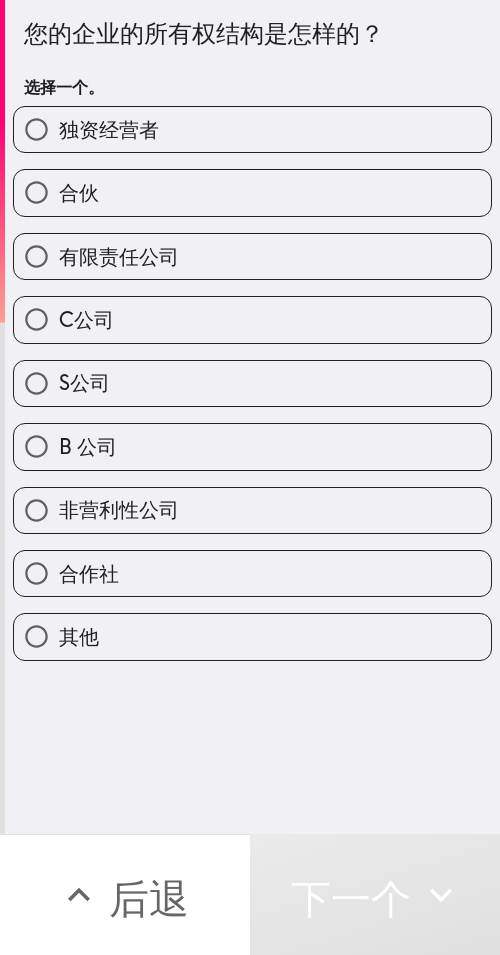 click on "独资经营者" at bounding box center [252, 129] 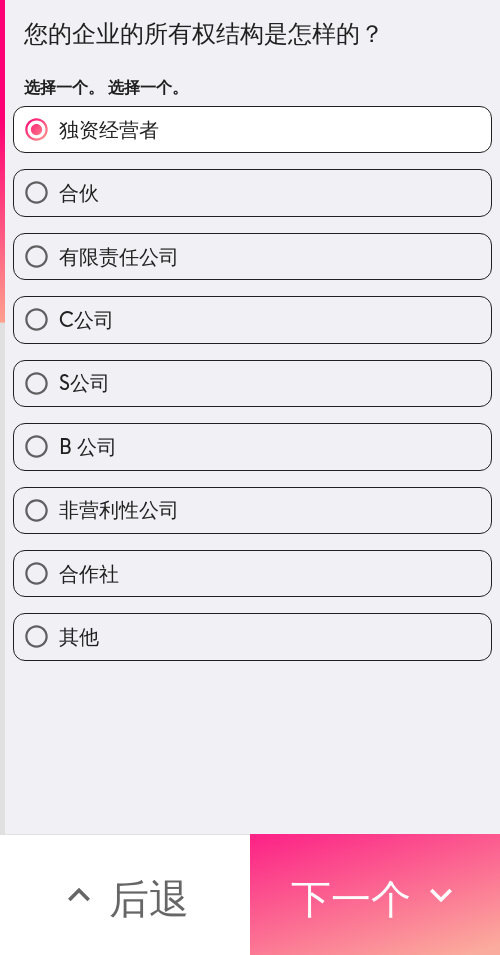drag, startPoint x: 396, startPoint y: 897, endPoint x: 339, endPoint y: 861, distance: 67.41662 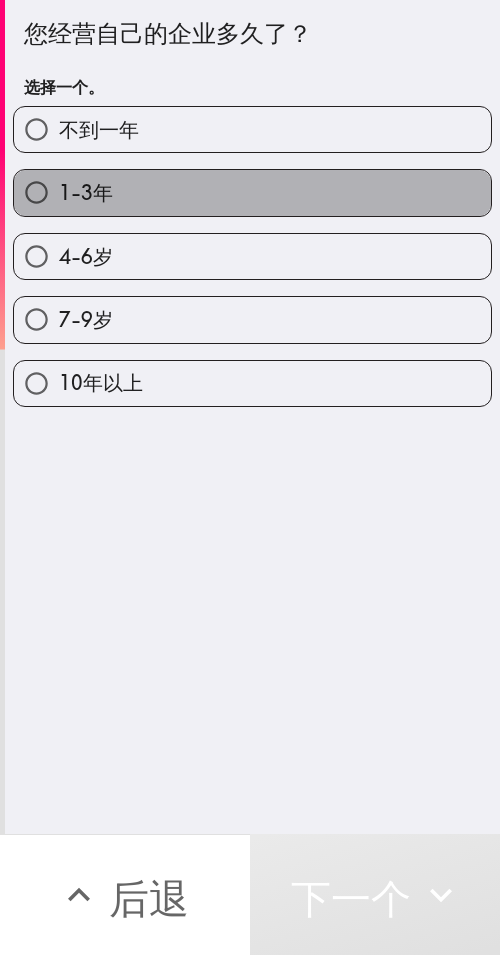 drag, startPoint x: 247, startPoint y: 204, endPoint x: 133, endPoint y: 296, distance: 146.49232 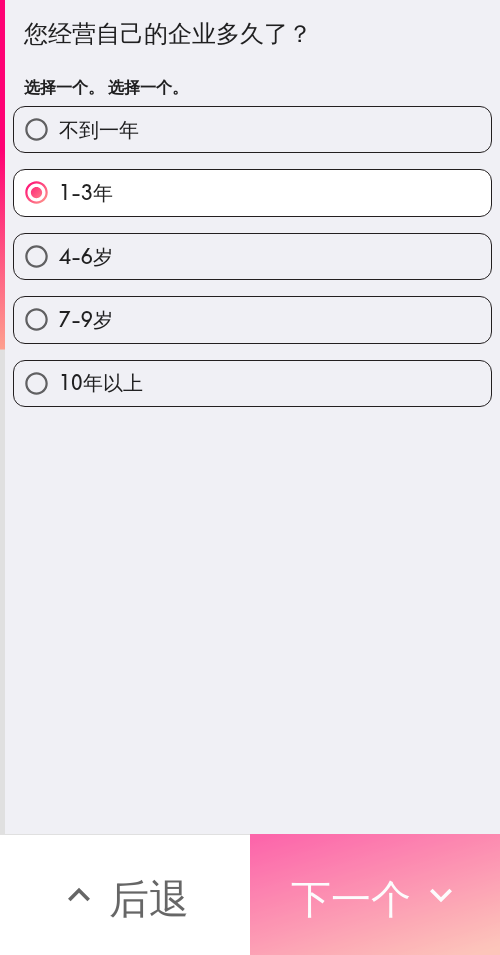 click on "下一个" at bounding box center [351, 898] 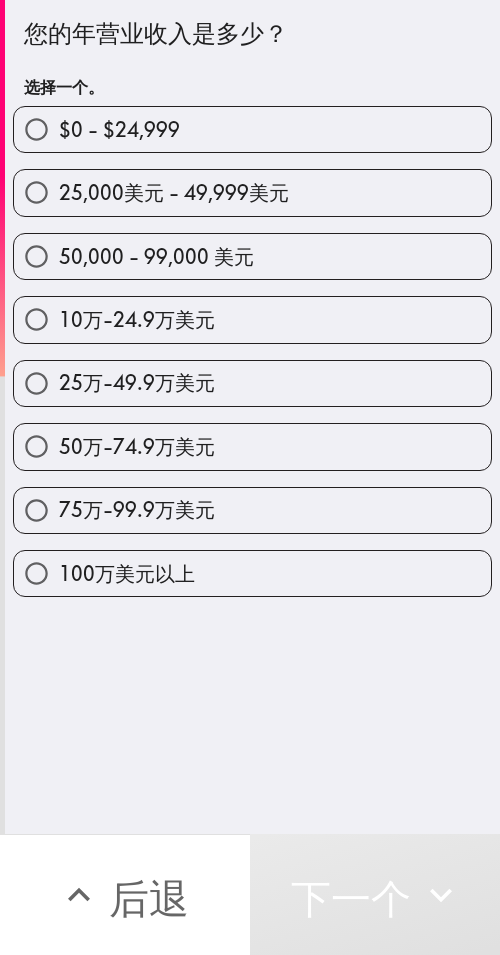 click on "25万-49.9万美元" at bounding box center [244, 375] 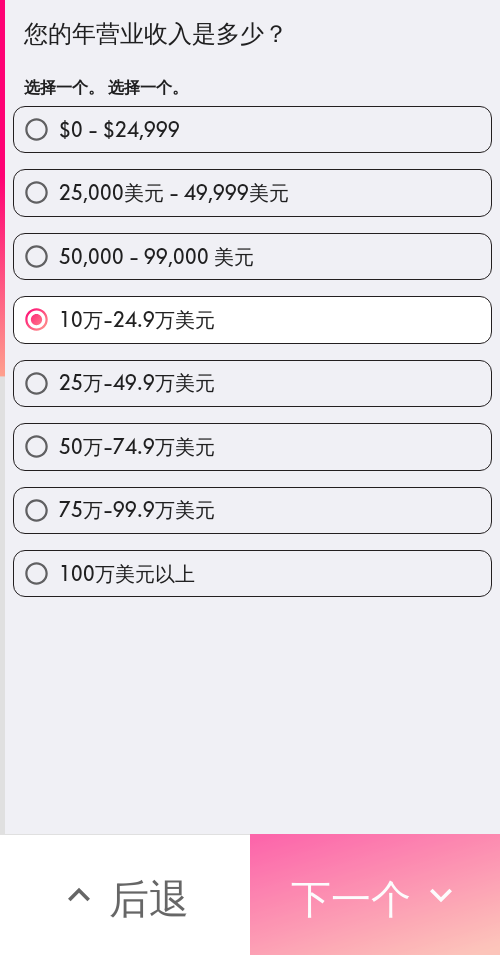 click on "下一个" at bounding box center (351, 898) 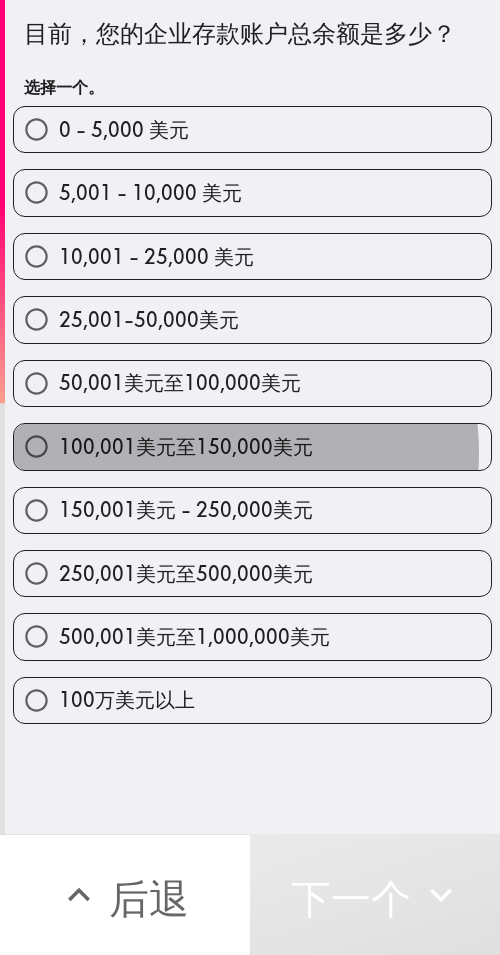 click on "100,001美元至150,000美元" at bounding box center [186, 446] 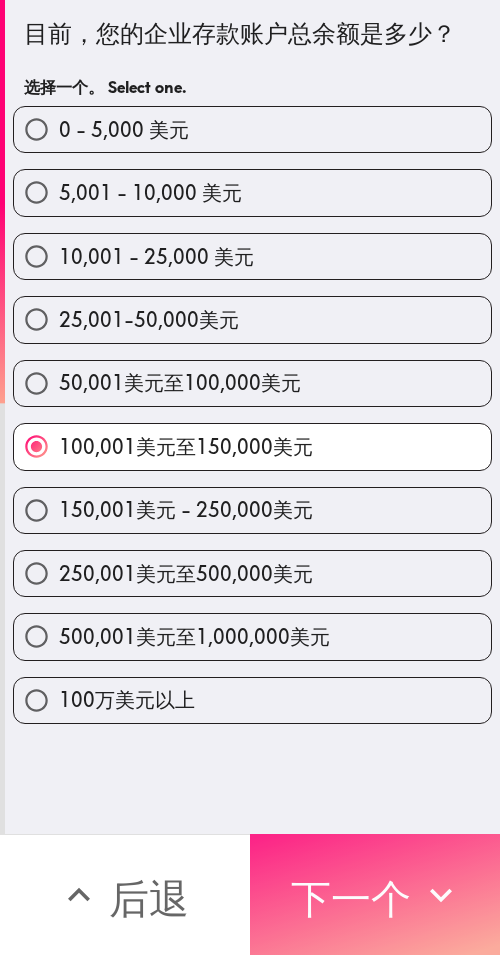 click on "下一个" at bounding box center [351, 898] 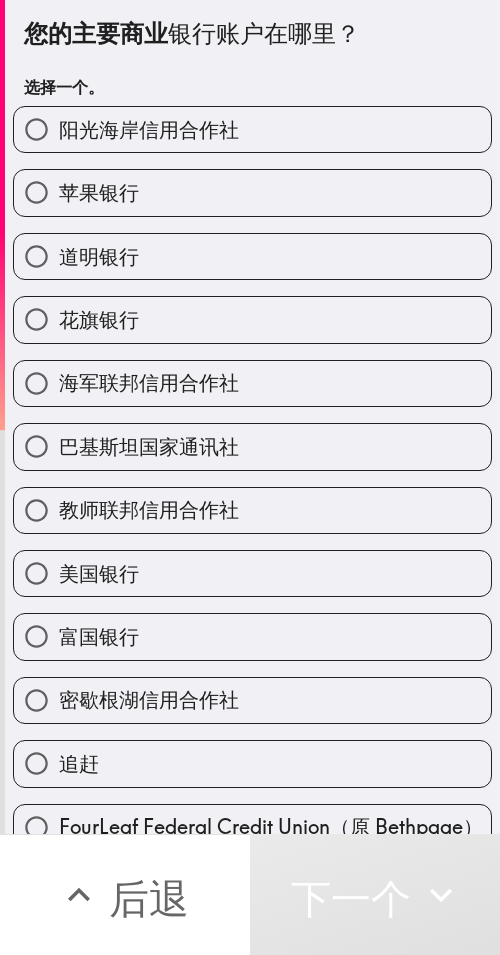 drag, startPoint x: 292, startPoint y: 535, endPoint x: 293, endPoint y: 552, distance: 17.029387 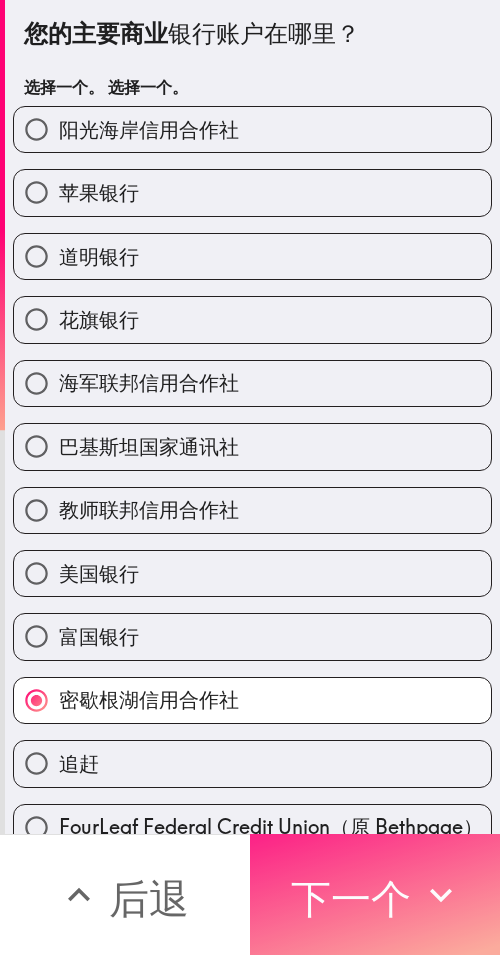 click on "下一个" at bounding box center [351, 898] 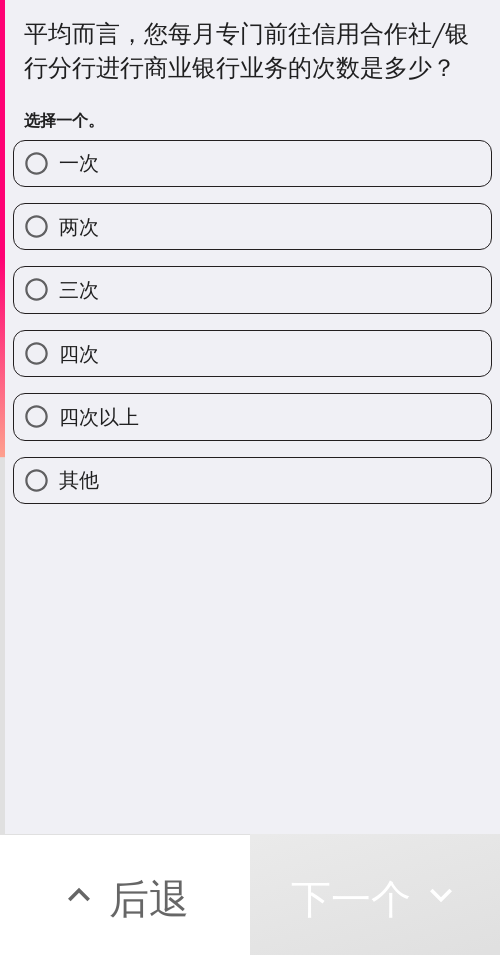 click on "四次以上" at bounding box center (252, 416) 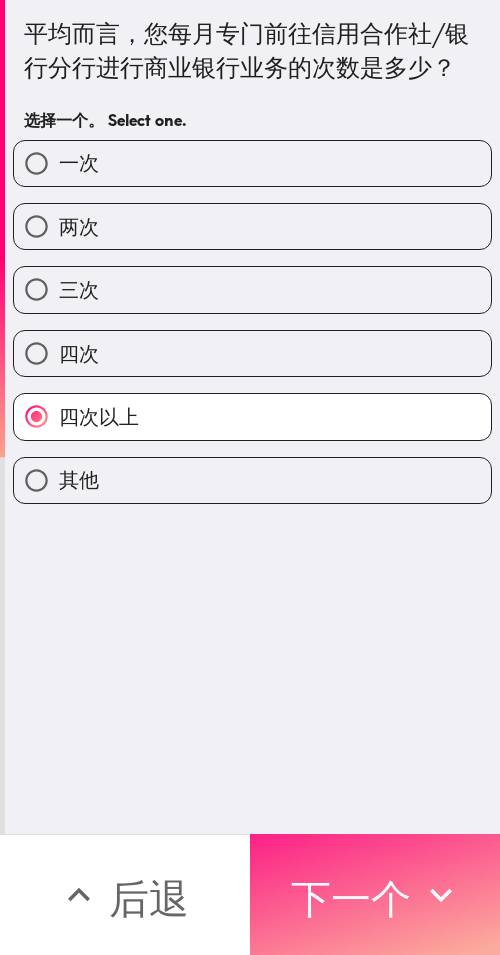 drag, startPoint x: 435, startPoint y: 870, endPoint x: 270, endPoint y: 839, distance: 167.88687 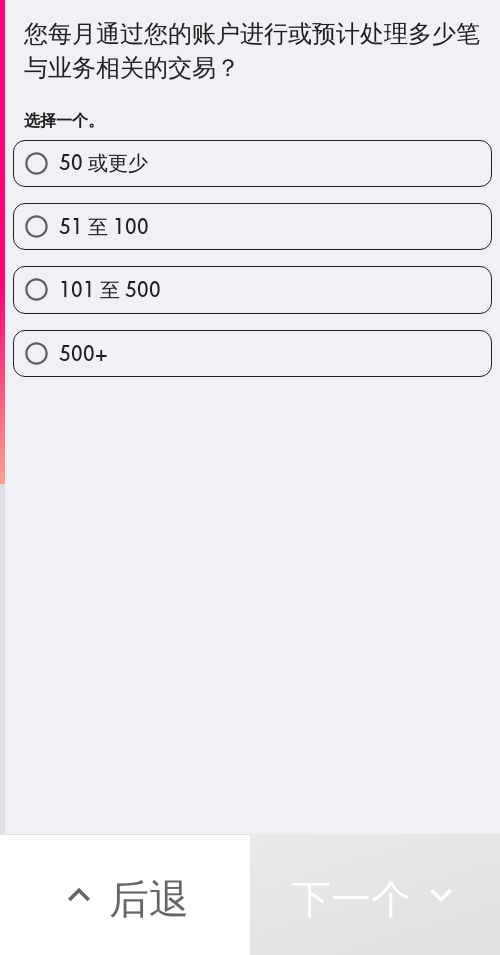 click on "51 至 100" at bounding box center (252, 226) 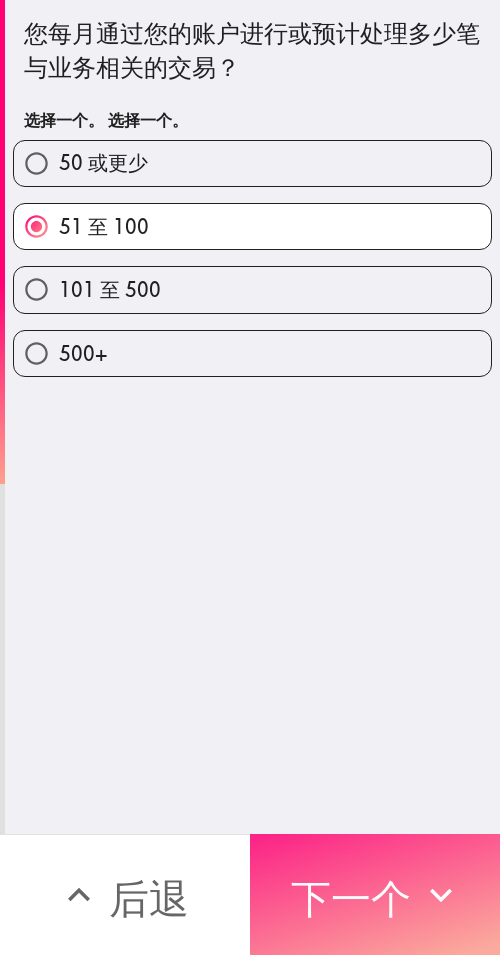 click on "下一个" at bounding box center [351, 898] 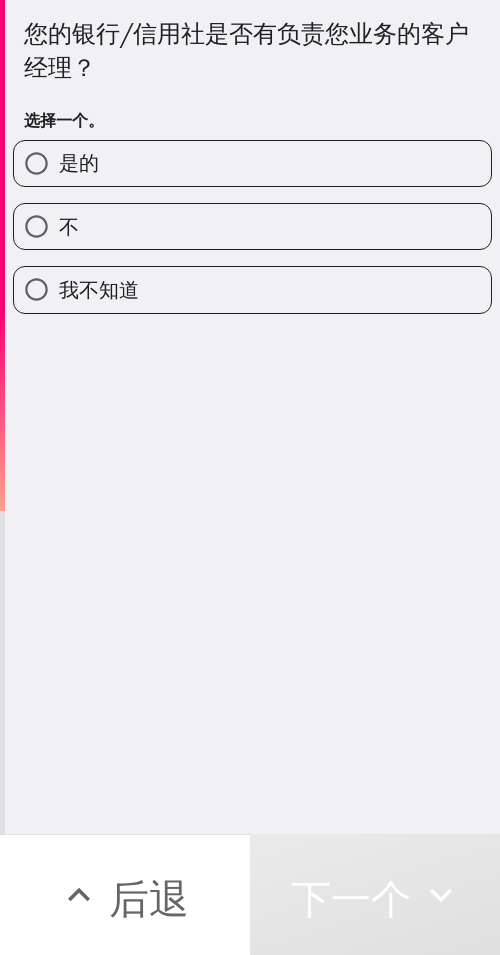 drag, startPoint x: 241, startPoint y: 258, endPoint x: 178, endPoint y: 268, distance: 63.788715 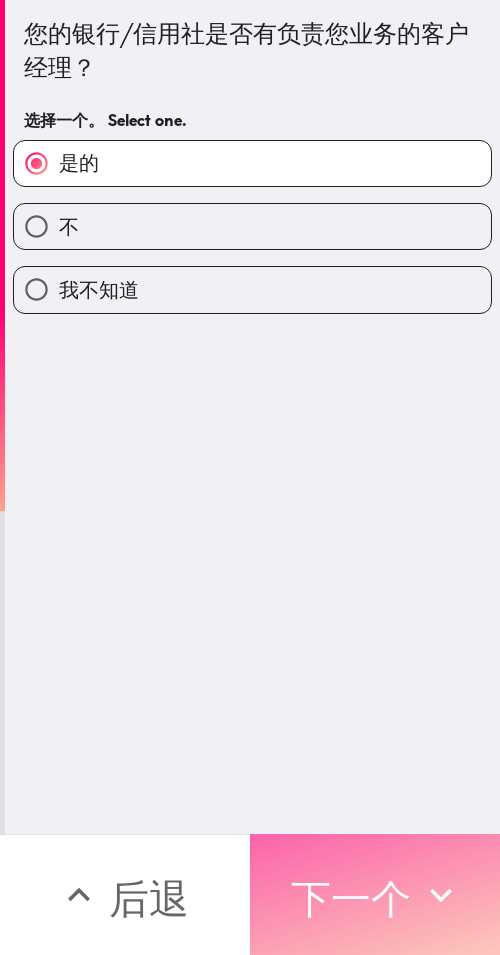 click on "下一个" at bounding box center (351, 898) 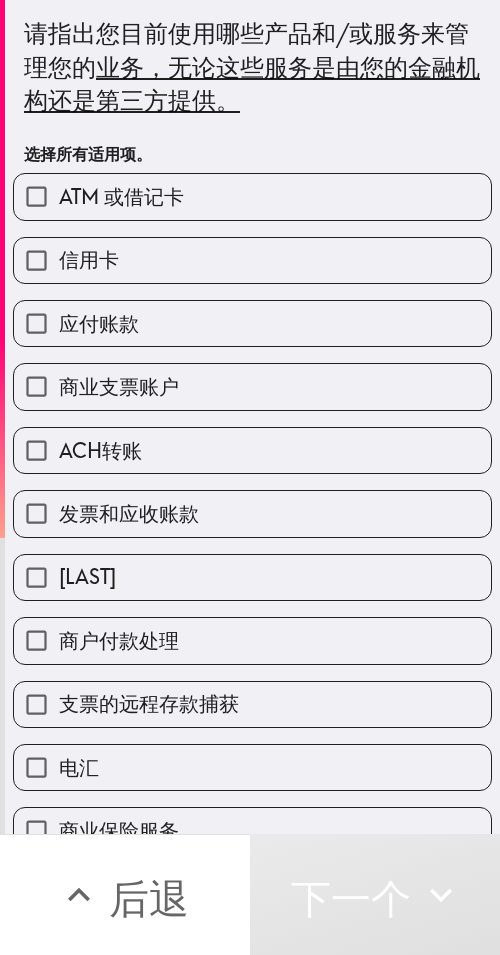 click on "信用卡" at bounding box center [252, 260] 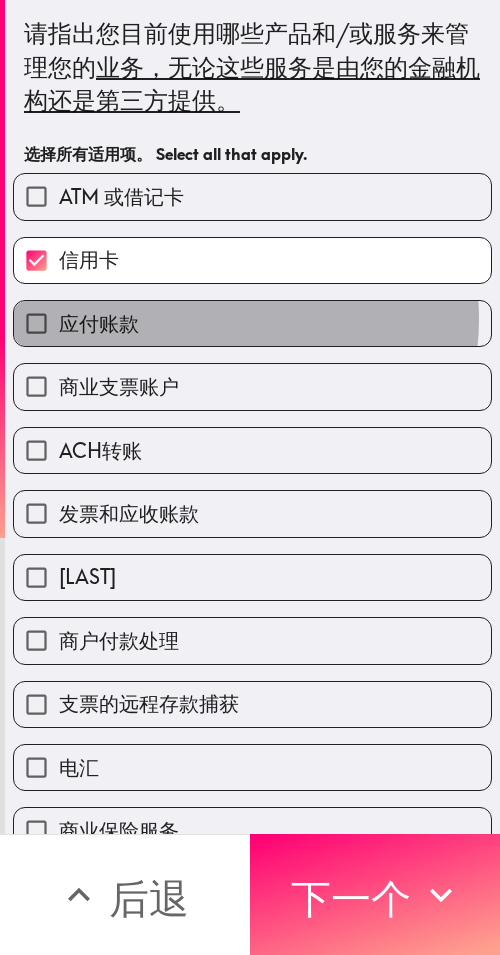 click on "应付账款" at bounding box center (252, 323) 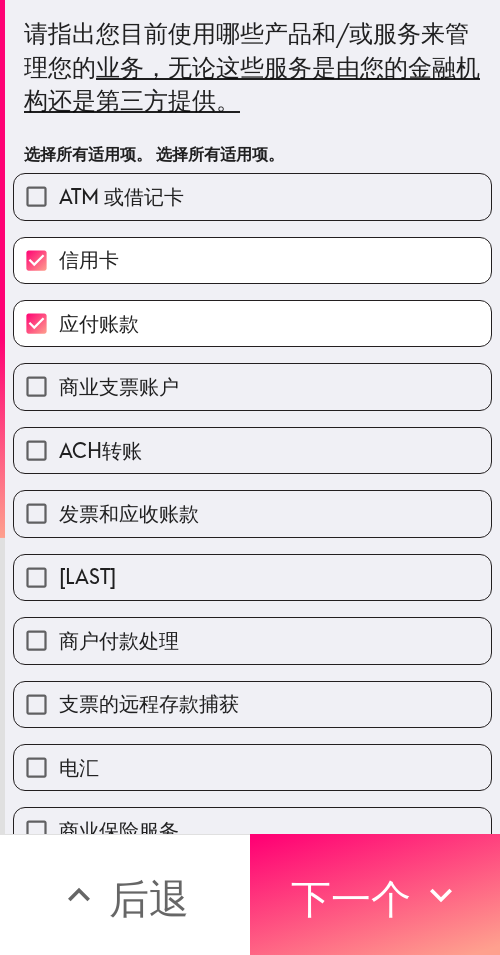 drag, startPoint x: 226, startPoint y: 759, endPoint x: 244, endPoint y: 666, distance: 94.72592 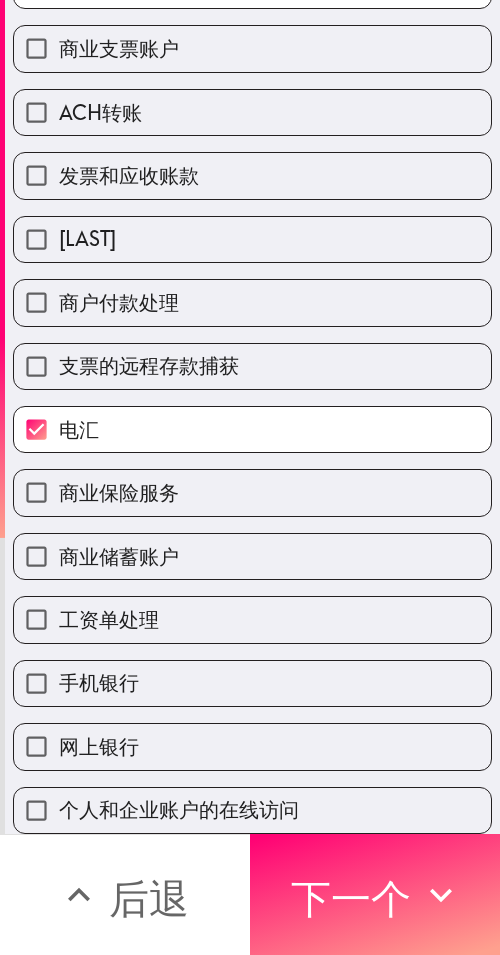 scroll, scrollTop: 353, scrollLeft: 0, axis: vertical 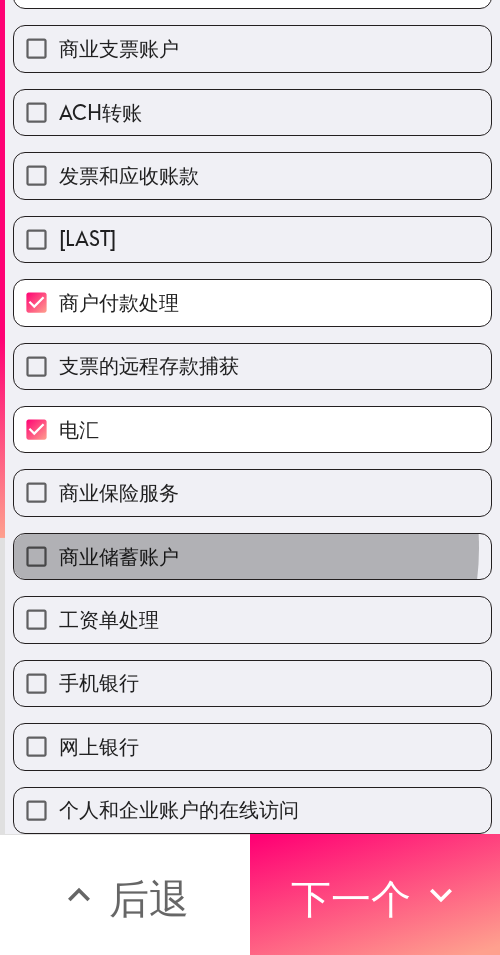 click on "商业储蓄账户" at bounding box center (252, 556) 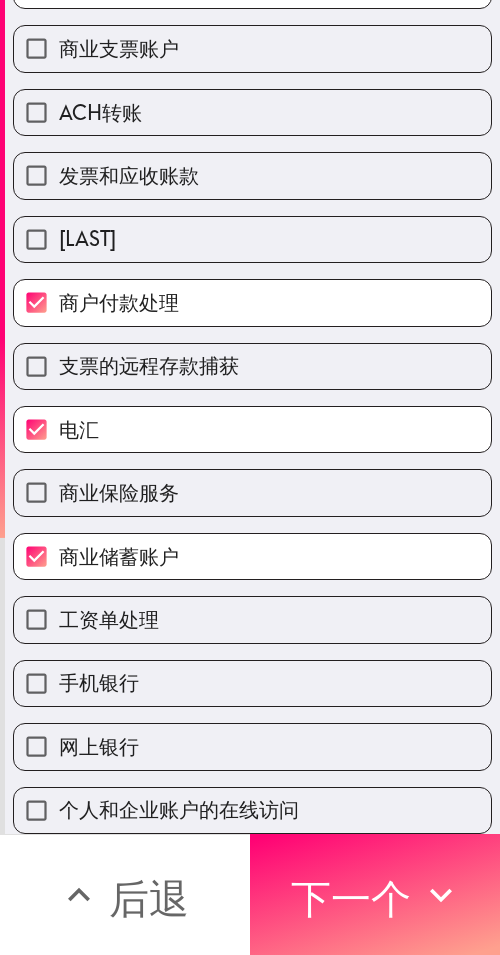 click on "工资单处理" at bounding box center [252, 619] 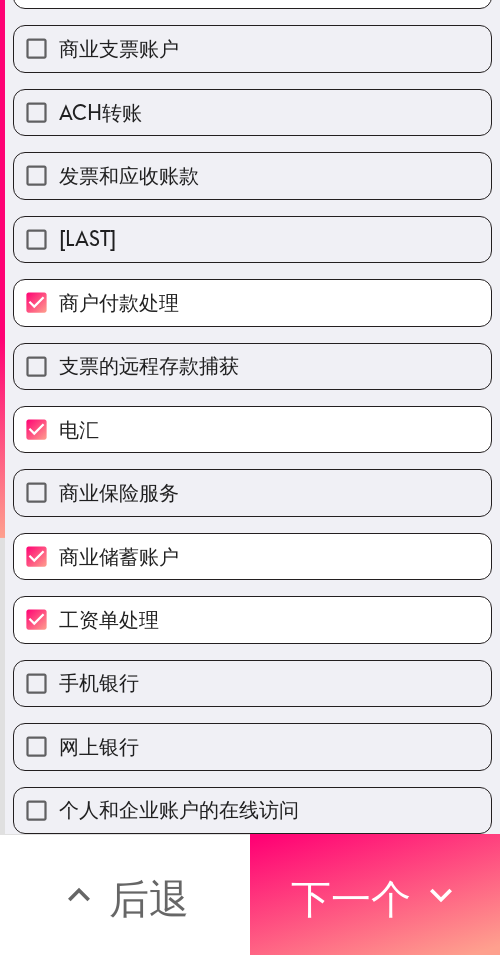 drag, startPoint x: 235, startPoint y: 652, endPoint x: 248, endPoint y: 691, distance: 41.109608 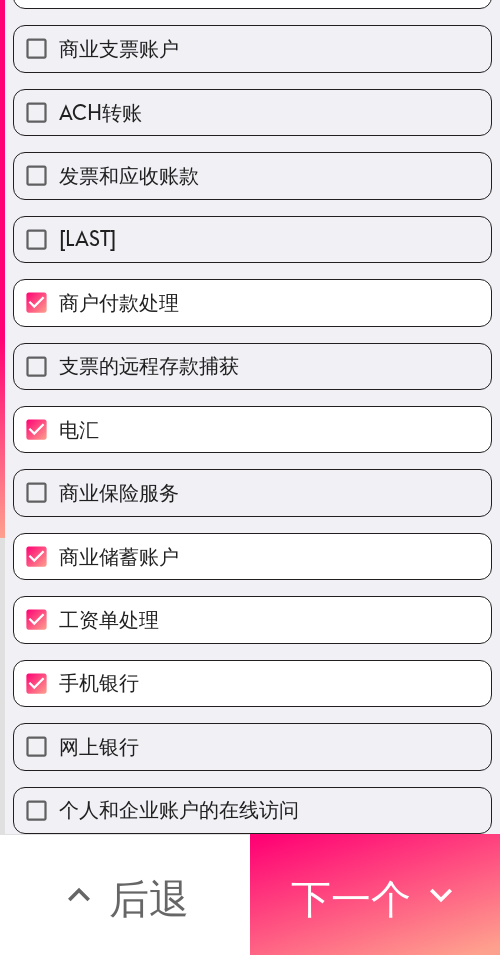 click on "网上银行" at bounding box center [252, 746] 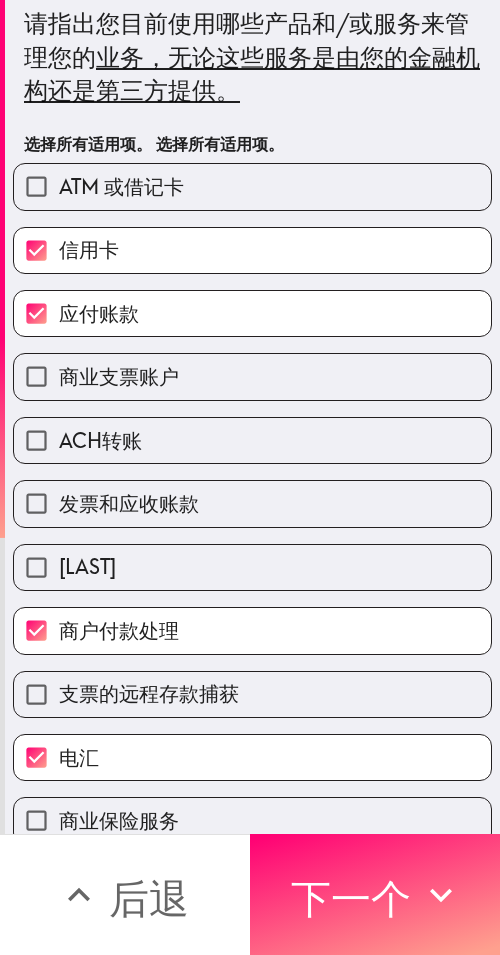 scroll, scrollTop: 0, scrollLeft: 0, axis: both 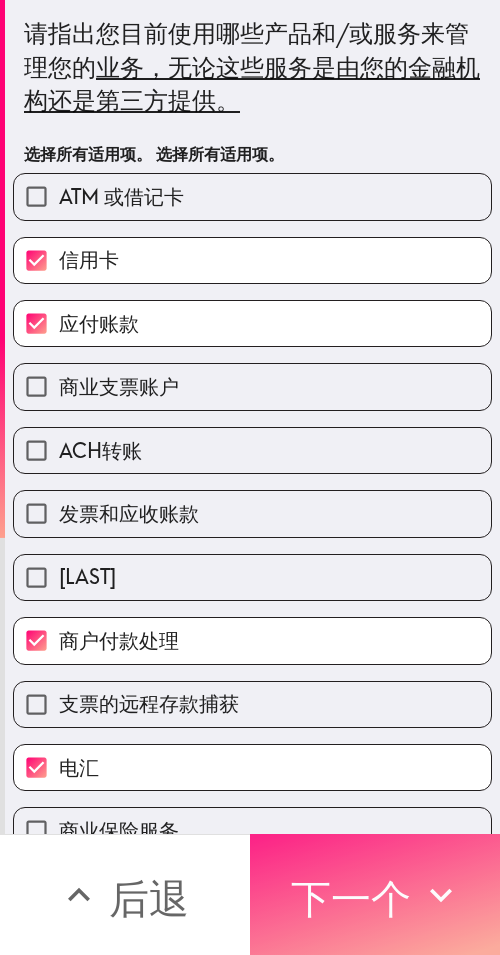click on "下一个" at bounding box center (351, 898) 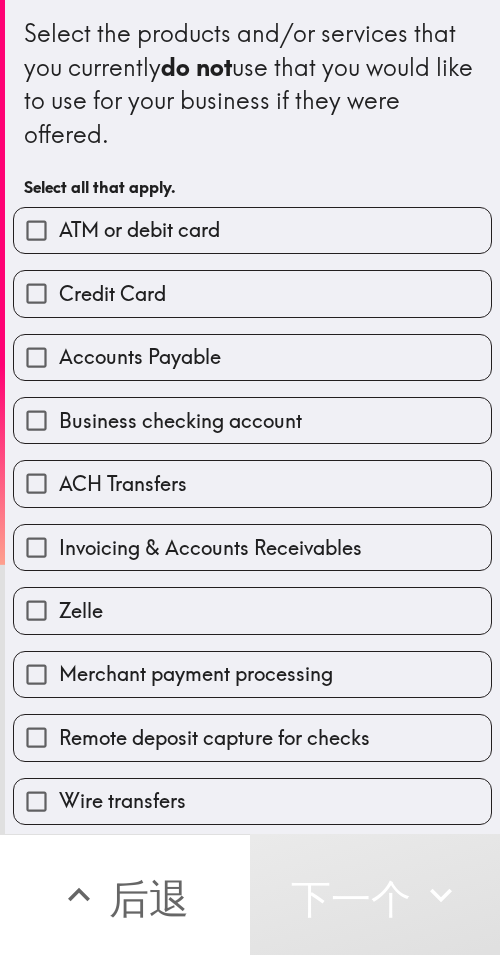 click on "ATM or debit card" at bounding box center [139, 230] 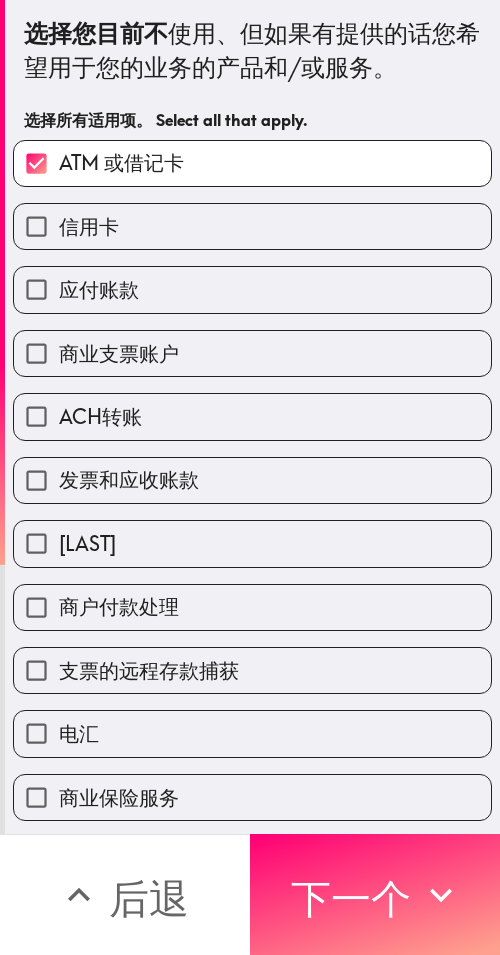 click on "ACH转账" at bounding box center [100, 416] 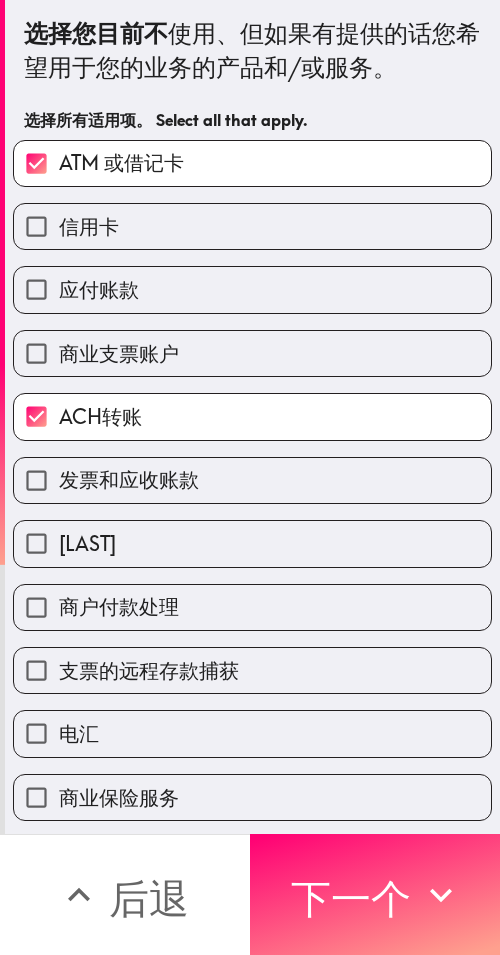 click on "发票和应收账款" at bounding box center [252, 480] 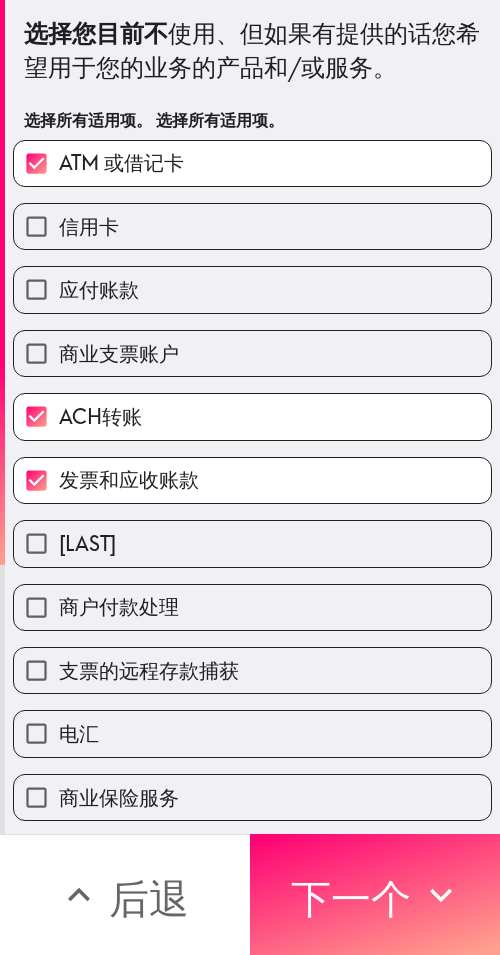 drag, startPoint x: 178, startPoint y: 587, endPoint x: 195, endPoint y: 572, distance: 22.671568 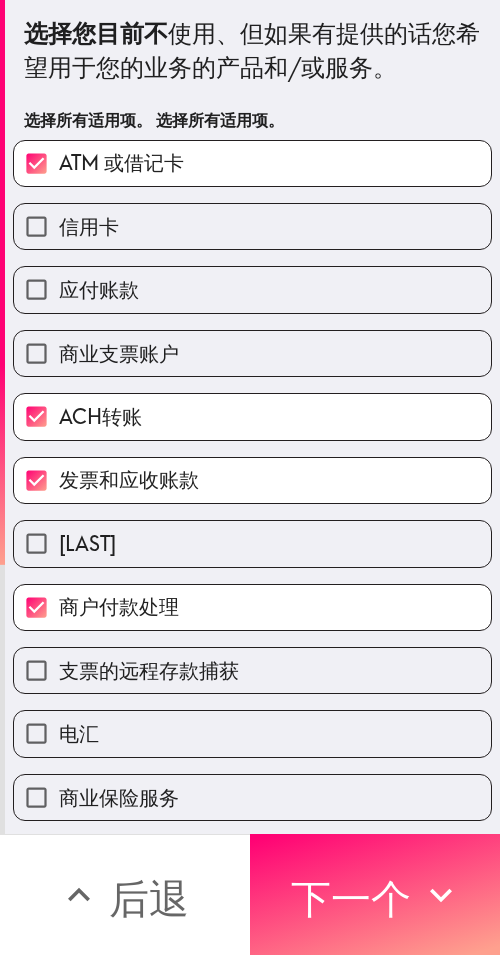 click on "商户付款处理" at bounding box center (252, 607) 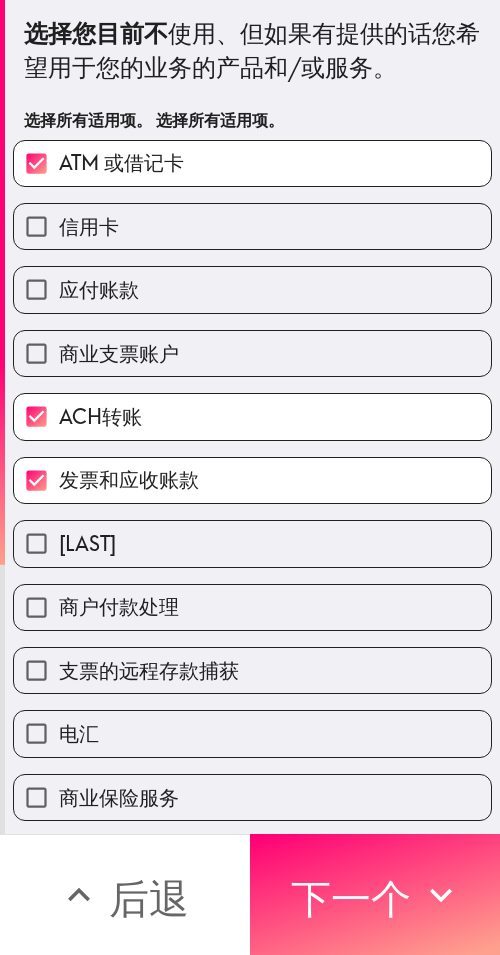 drag, startPoint x: 200, startPoint y: 498, endPoint x: 201, endPoint y: 531, distance: 33.01515 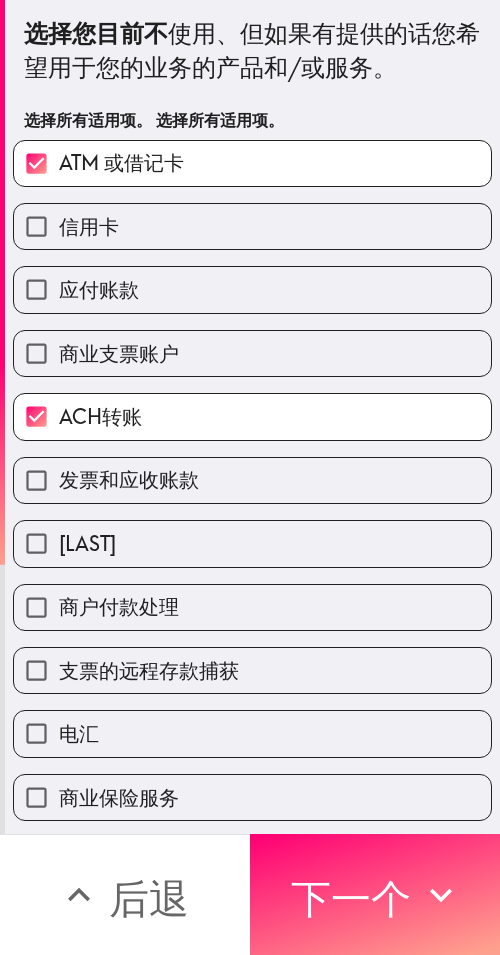 click on "泽勒" at bounding box center (252, 543) 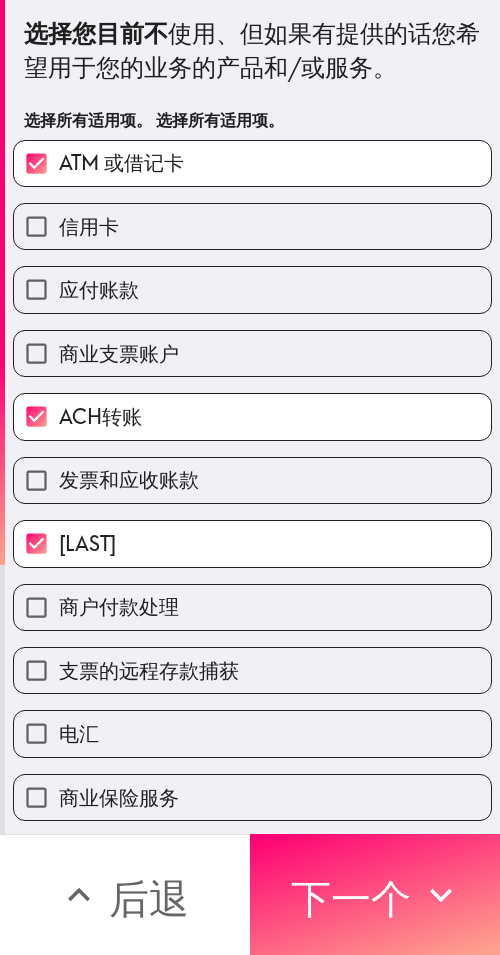 click on "发票和应收账款" at bounding box center (252, 480) 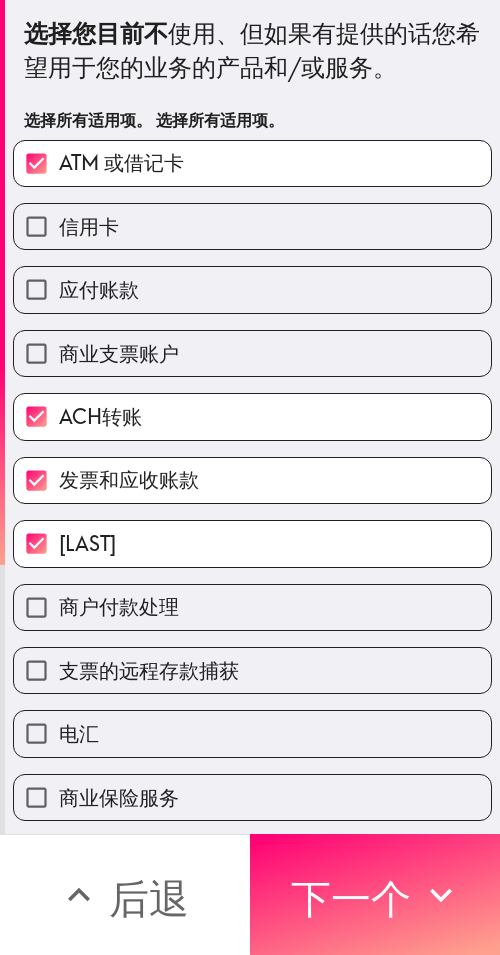 click on "商户付款处理" at bounding box center [252, 607] 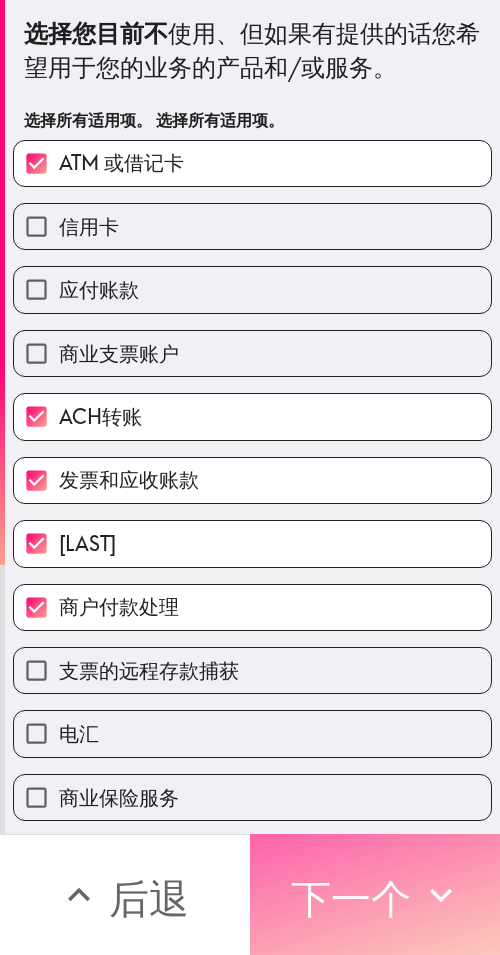 click on "下一个" at bounding box center (351, 895) 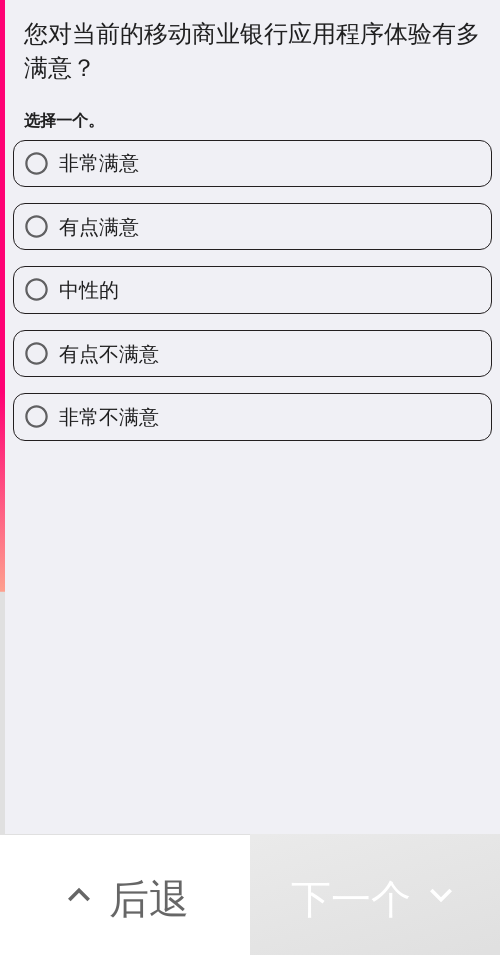 click on "非常满意" at bounding box center (252, 163) 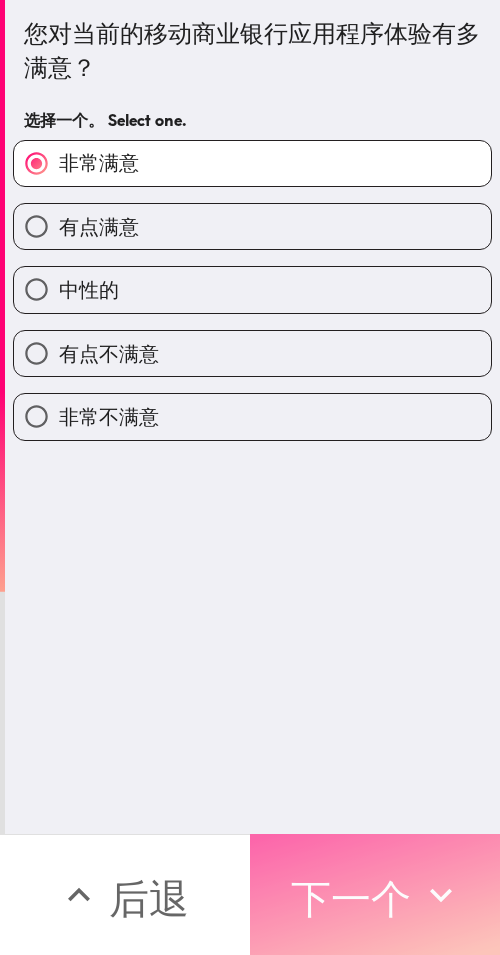 click on "下一个" at bounding box center (375, 894) 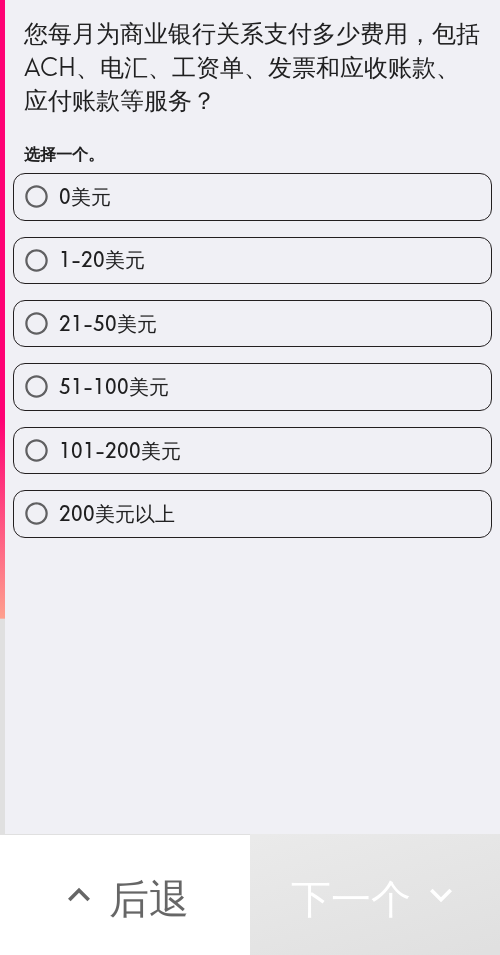 click on "101-200美元" at bounding box center (244, 442) 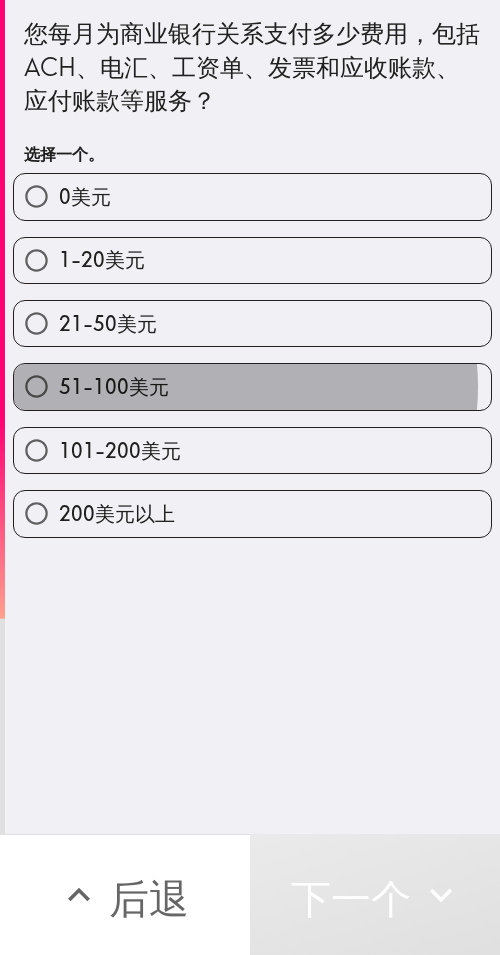 click on "51-100美元" at bounding box center [252, 386] 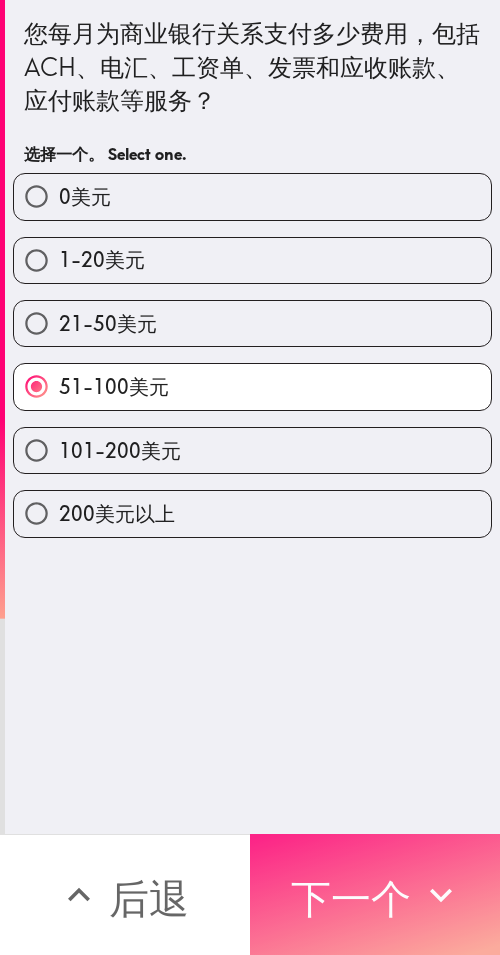 click 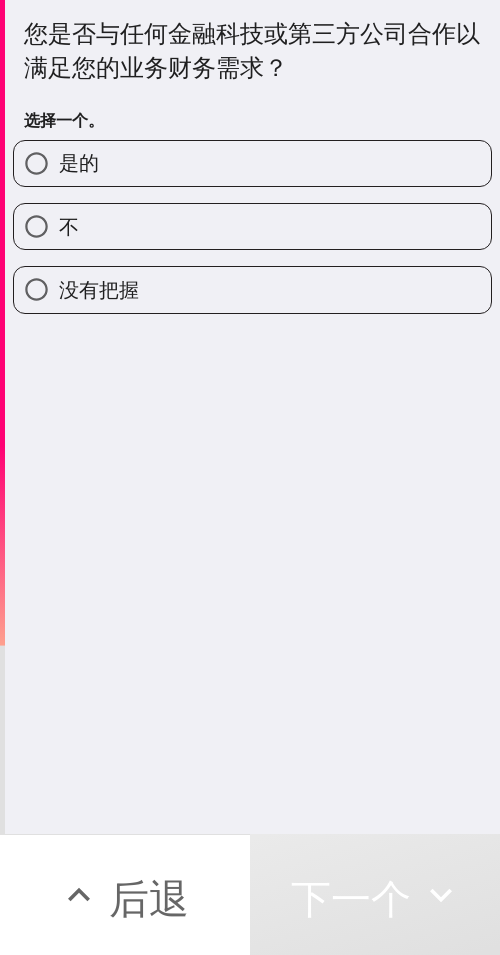 click on "是的" at bounding box center (252, 163) 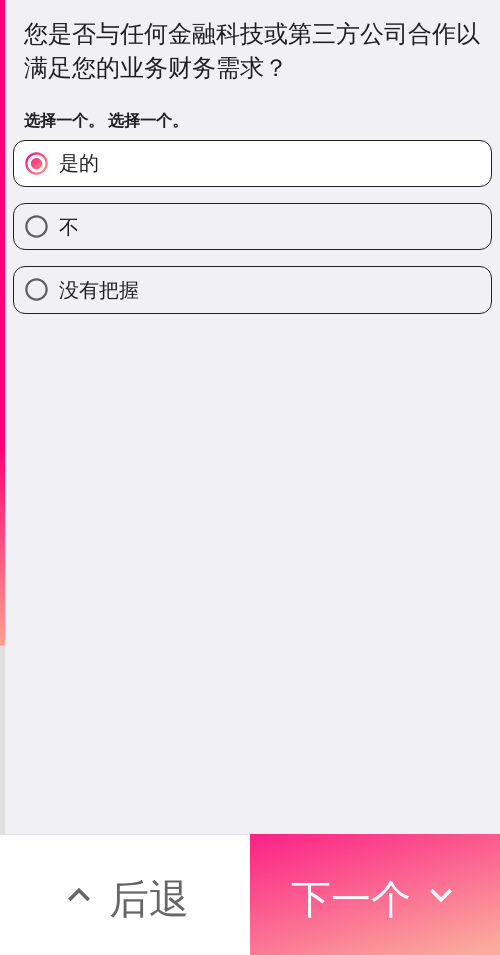 click on "下一个" at bounding box center (375, 894) 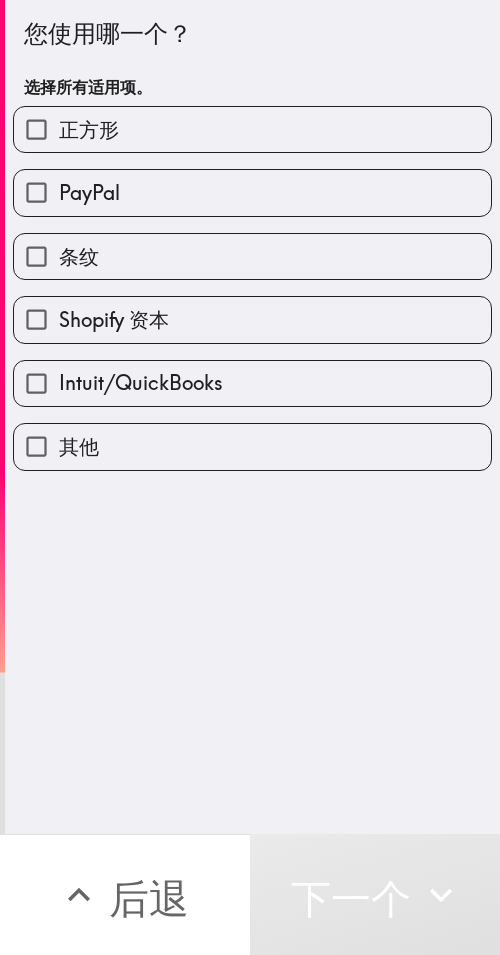 drag, startPoint x: 238, startPoint y: 114, endPoint x: 231, endPoint y: 161, distance: 47.518417 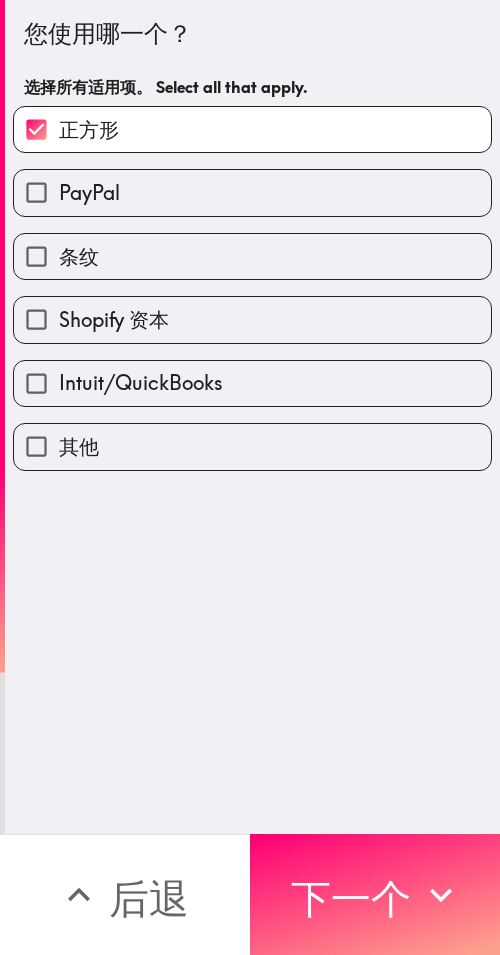 click on "PayPal" at bounding box center [252, 192] 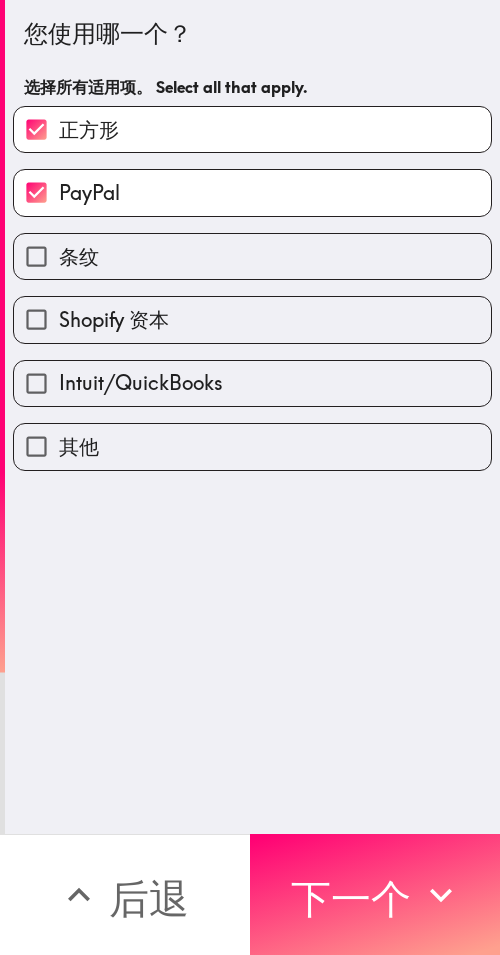 click on "条纹" at bounding box center (252, 256) 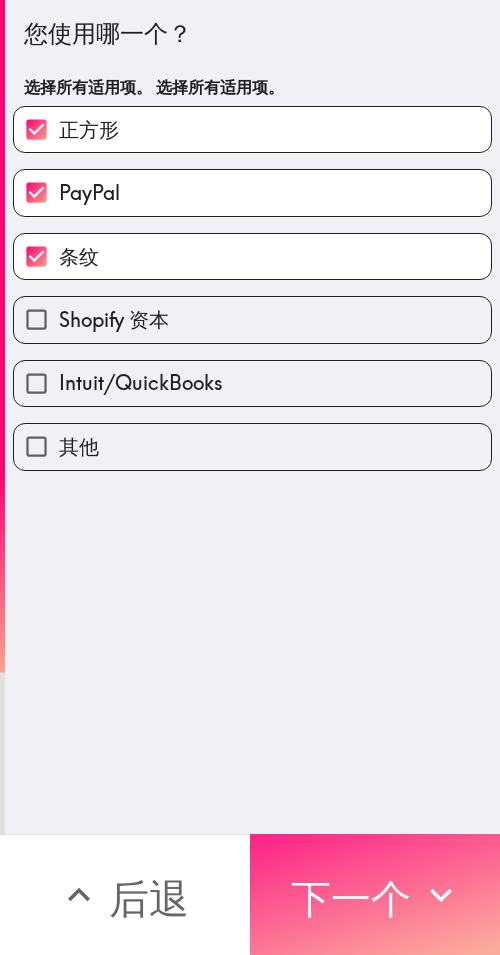 click on "下一个" at bounding box center (351, 898) 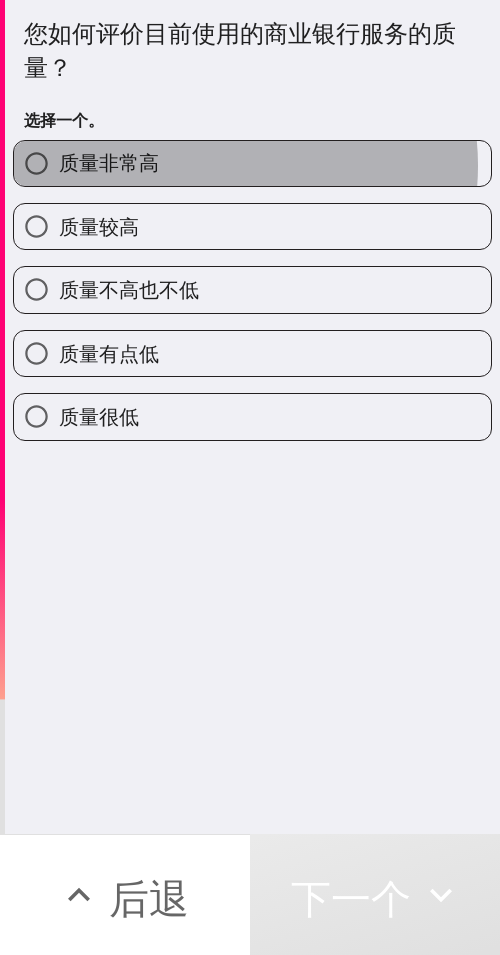 click on "质量非常高" at bounding box center (252, 163) 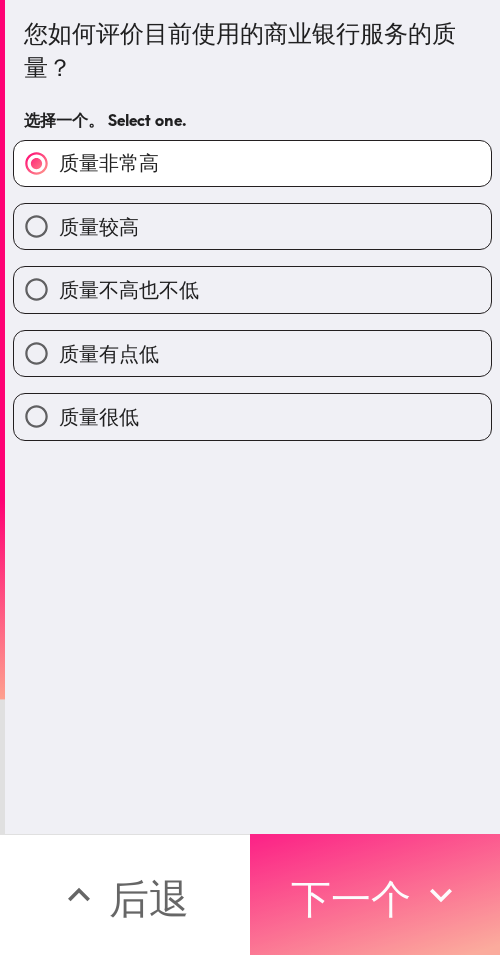 click on "下一个" at bounding box center (351, 898) 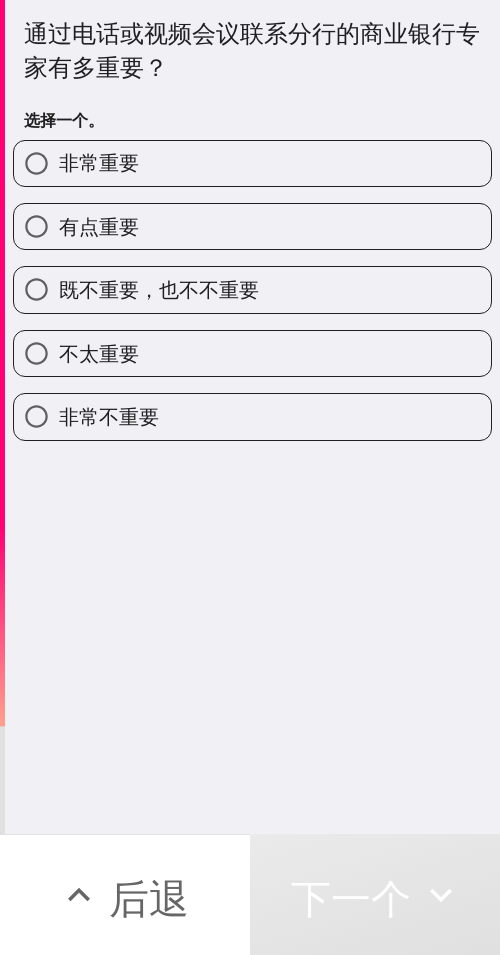 drag, startPoint x: 153, startPoint y: 161, endPoint x: 101, endPoint y: 218, distance: 77.155685 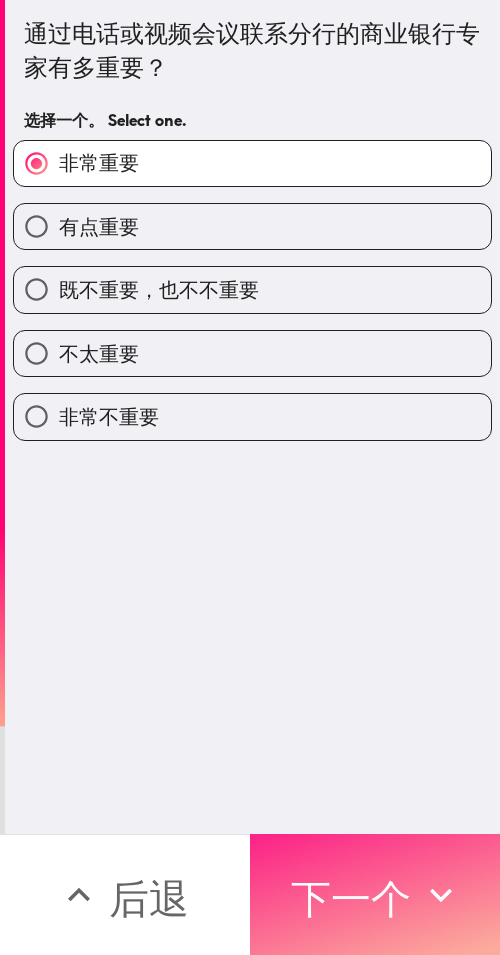 click on "下一个" at bounding box center (375, 894) 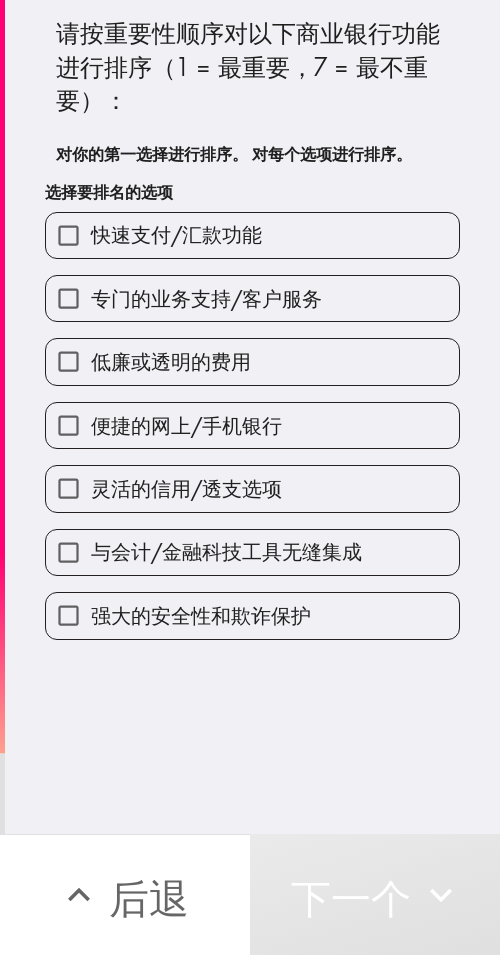 click on "与会计/金融科技工具无缝集成" at bounding box center [252, 552] 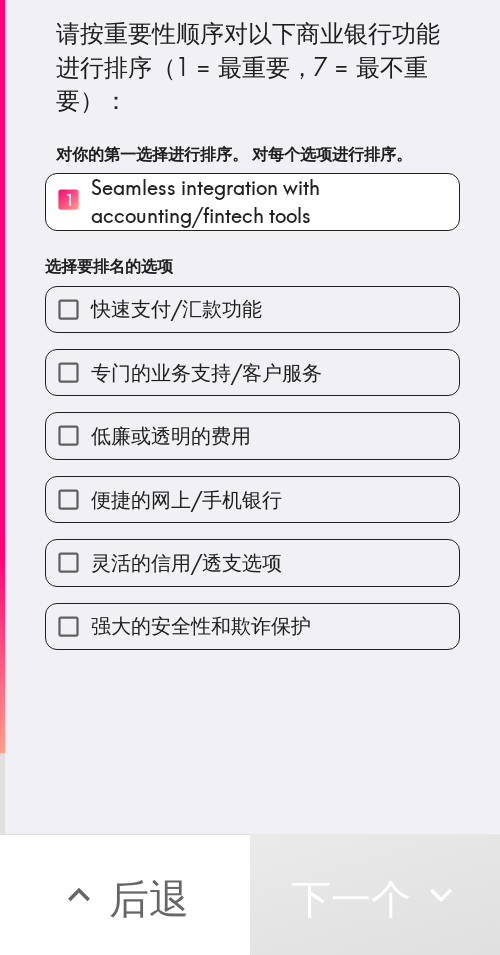 click on "低廉或透明的费用" at bounding box center [171, 435] 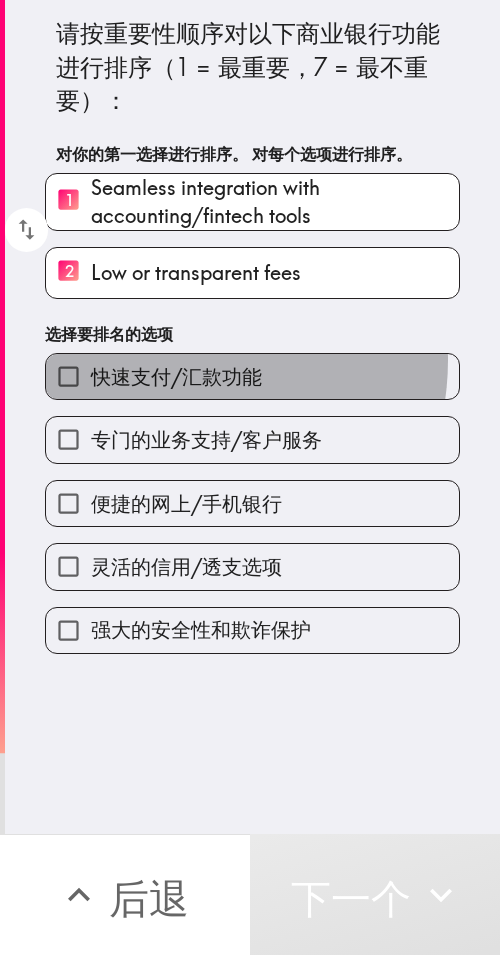 click on "快速支付/汇款功能" at bounding box center [252, 376] 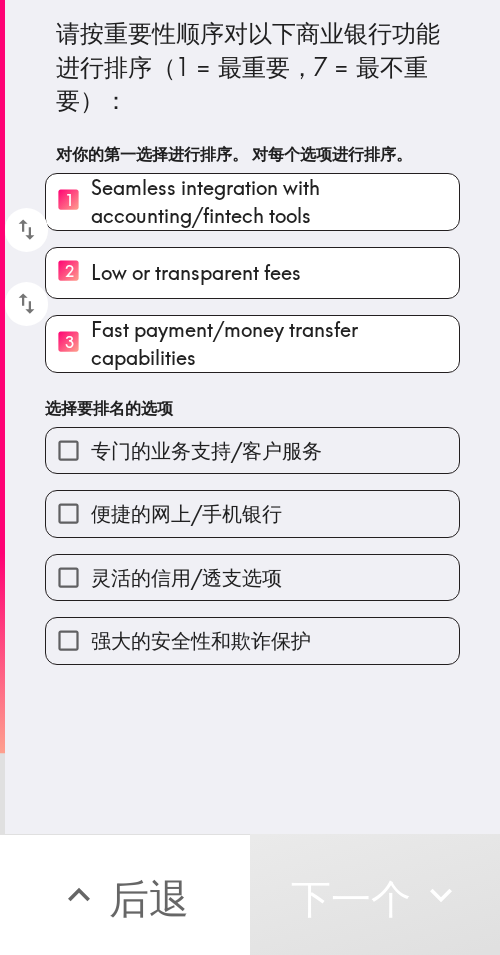 click on "专门的业务支持/客户服务" at bounding box center [206, 450] 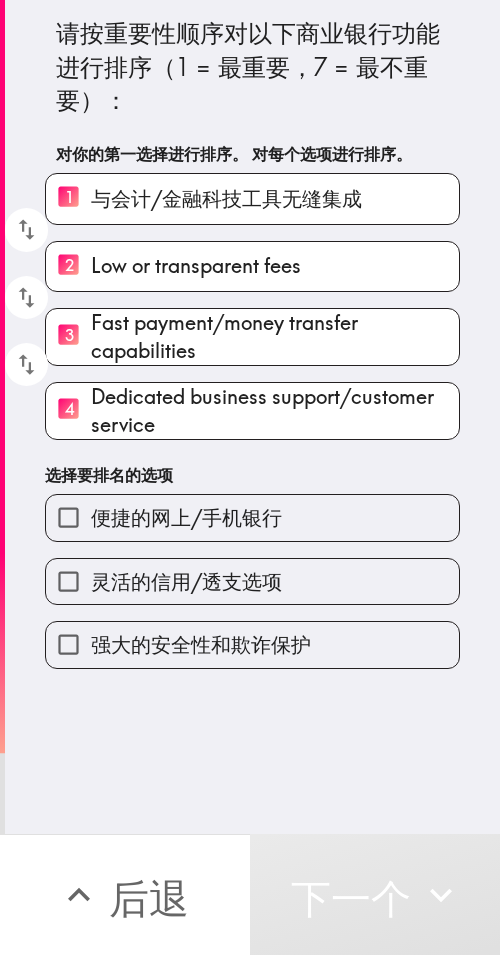click on "便捷的网上/手机银行" at bounding box center (186, 517) 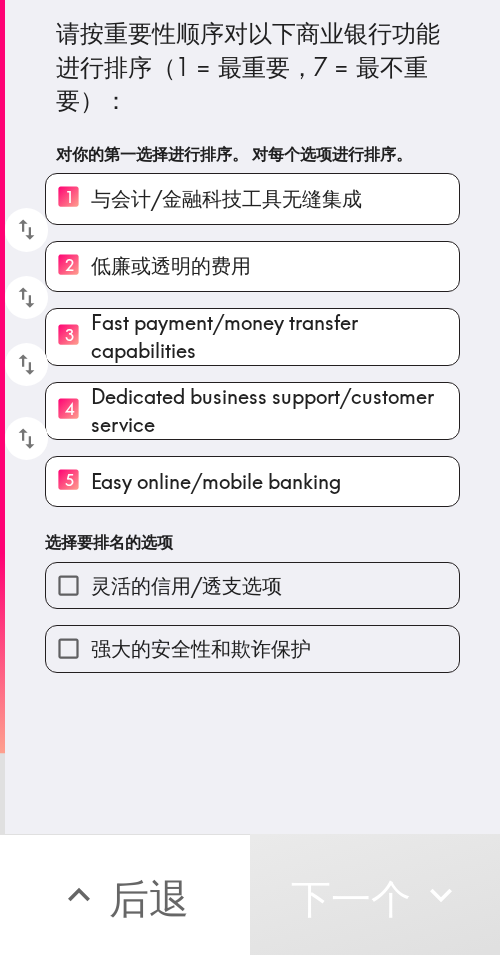 click on "灵活的信用/透支选项" at bounding box center (186, 585) 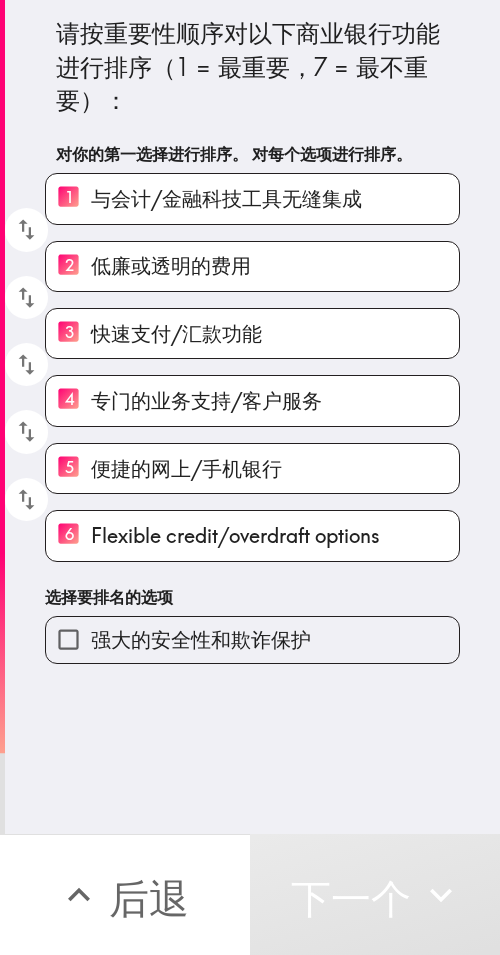 click on "强大的安全性和欺诈保护" at bounding box center [252, 639] 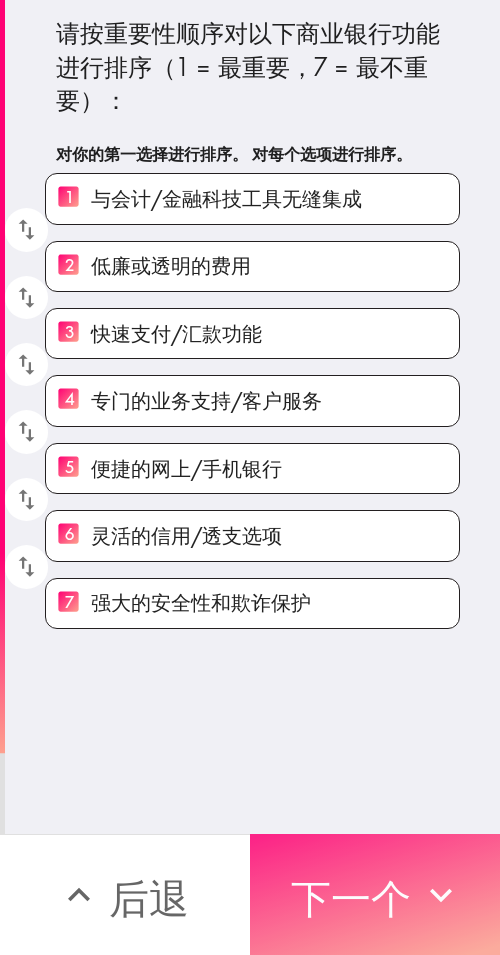 drag, startPoint x: 374, startPoint y: 902, endPoint x: 366, endPoint y: 895, distance: 10.630146 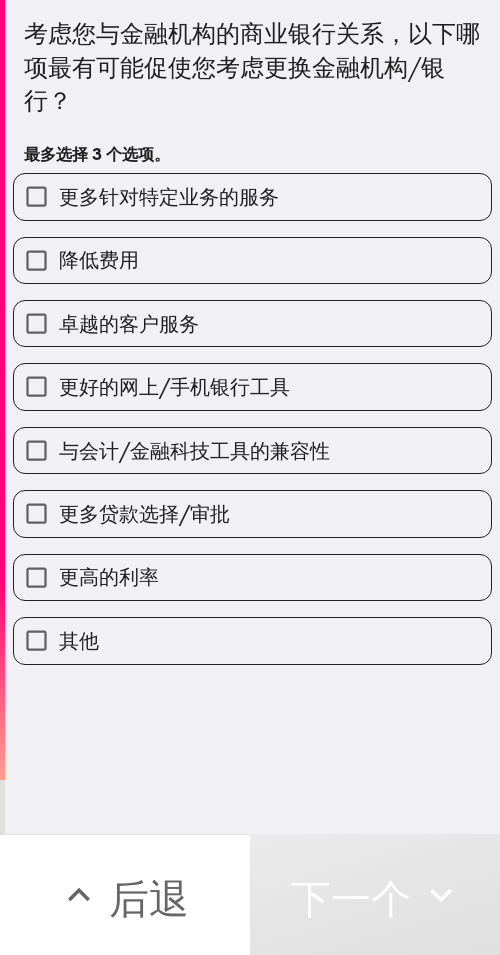 drag, startPoint x: 210, startPoint y: 313, endPoint x: 218, endPoint y: 328, distance: 17 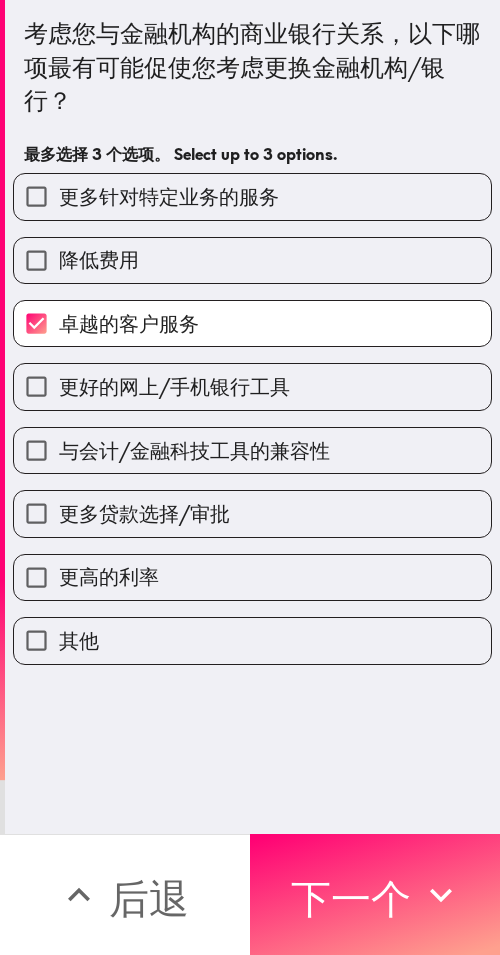 click on "与会计/金融科技工具的兼容性" at bounding box center (244, 442) 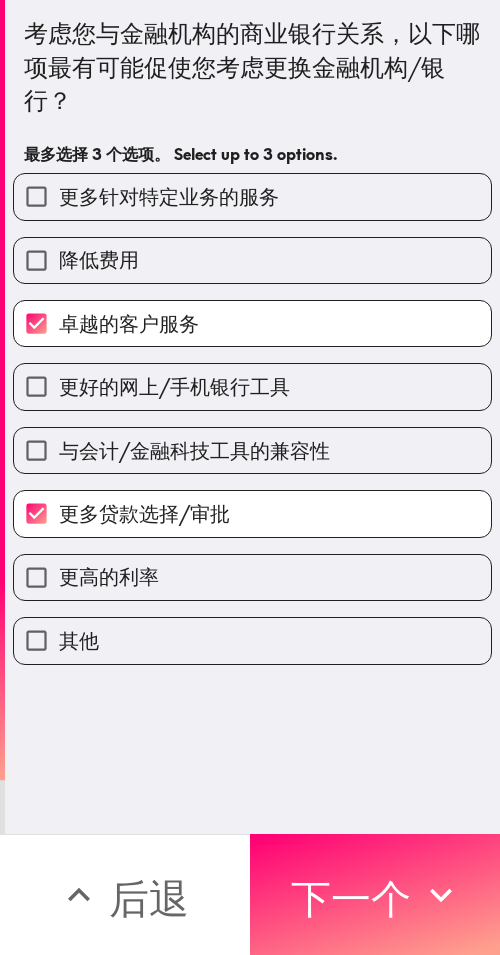click on "与会计/金融科技工具的兼容性" at bounding box center [194, 450] 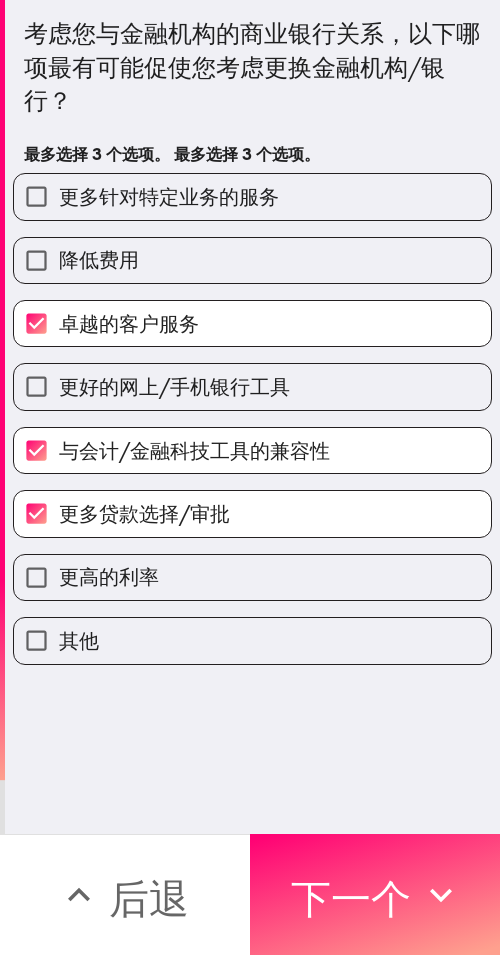 drag, startPoint x: 472, startPoint y: 856, endPoint x: 449, endPoint y: 855, distance: 23.021729 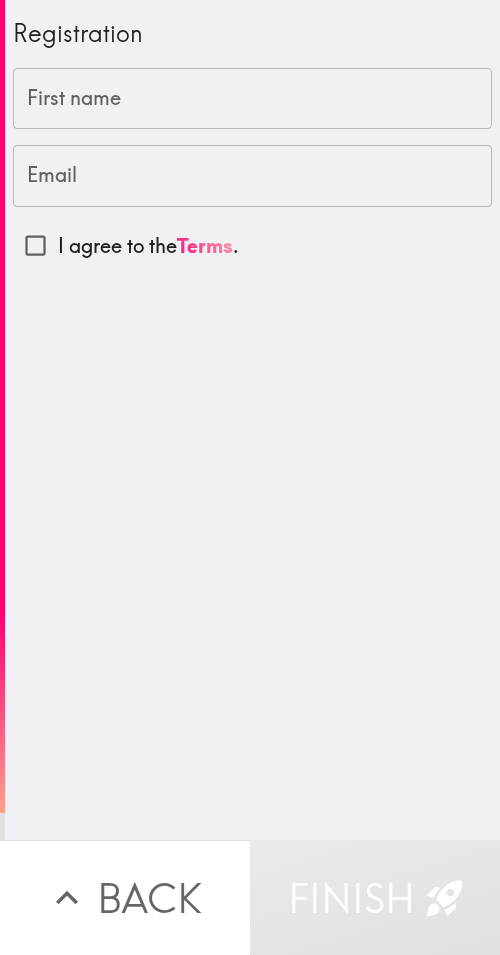 scroll, scrollTop: 0, scrollLeft: 0, axis: both 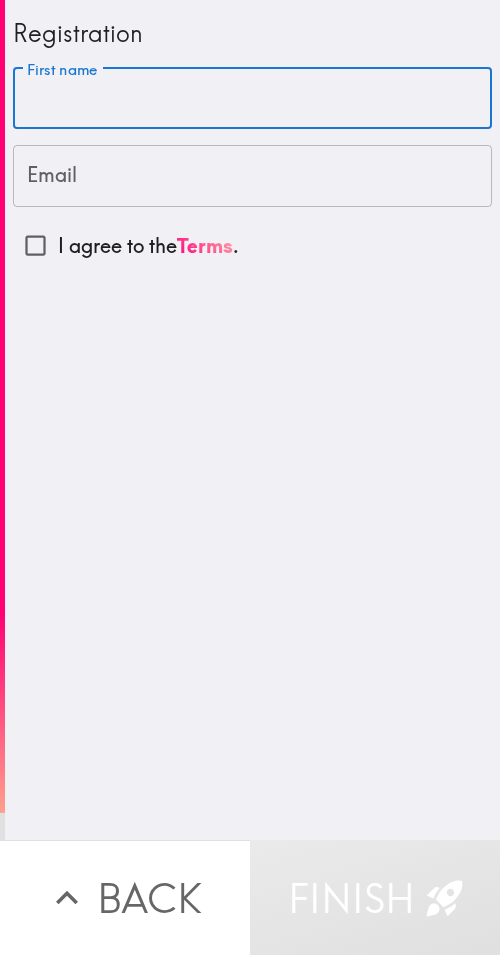 click on "First name" at bounding box center [252, 99] 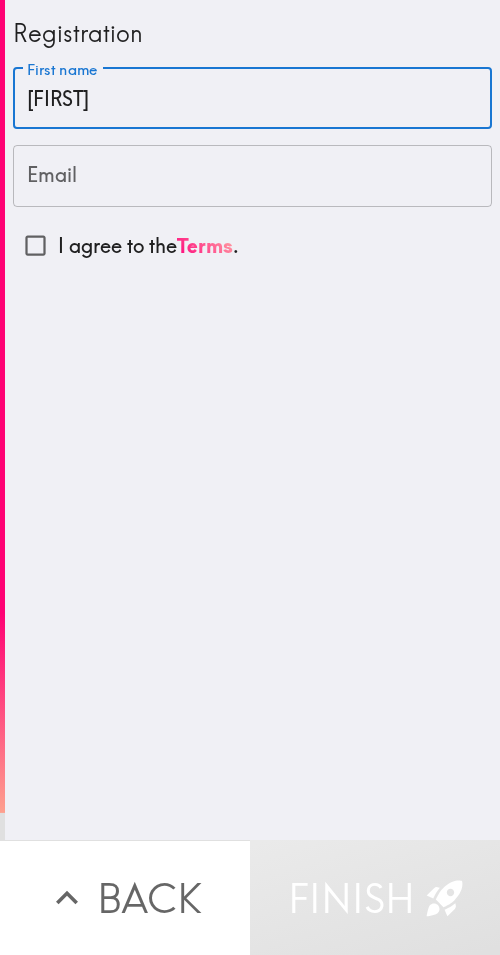 type on "Ada" 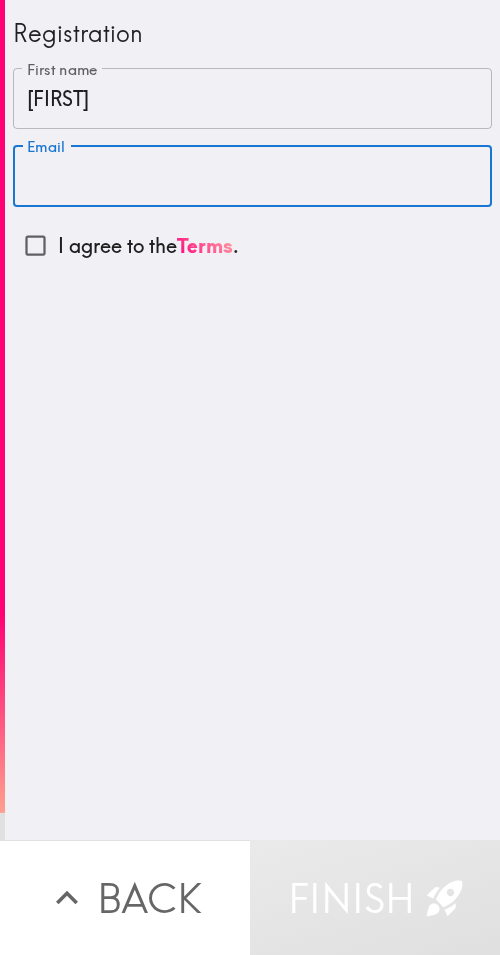 drag, startPoint x: 246, startPoint y: 185, endPoint x: 200, endPoint y: 218, distance: 56.61272 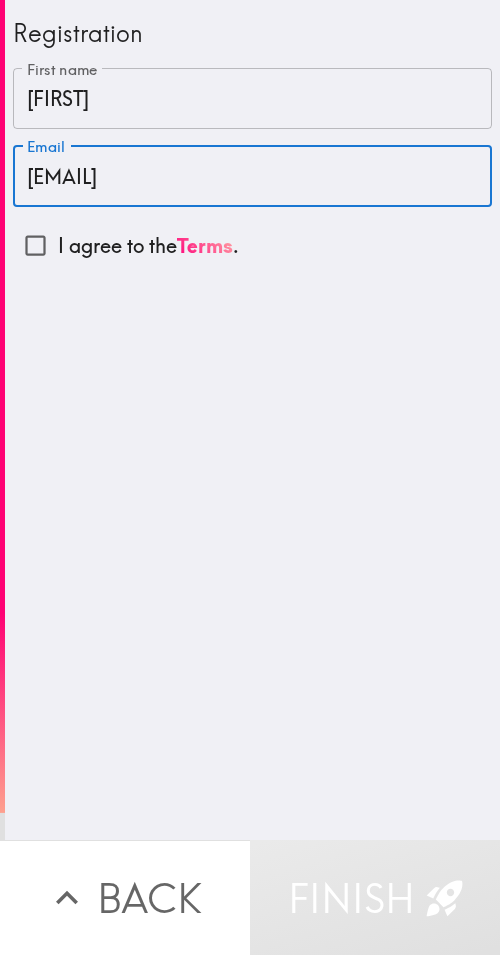 type on "adagreenfield6@gmail.com" 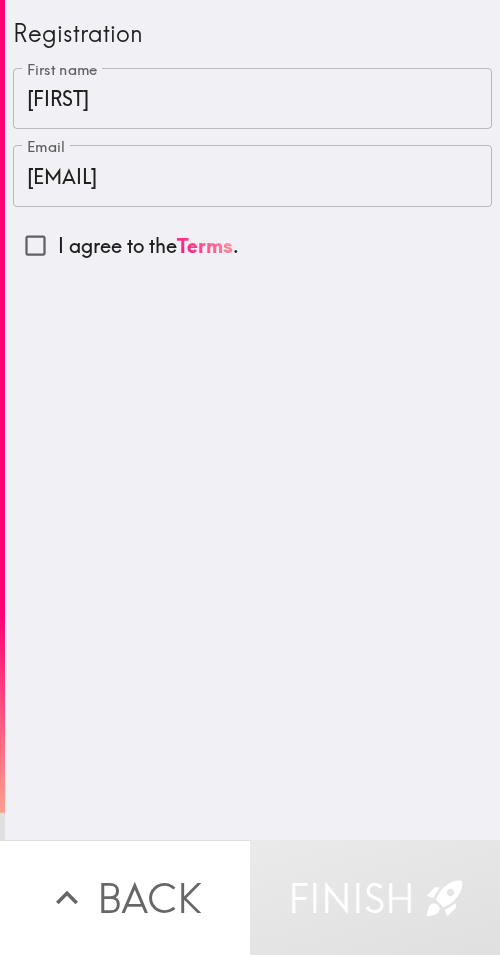 click on "I agree to the  Terms ." at bounding box center (148, 246) 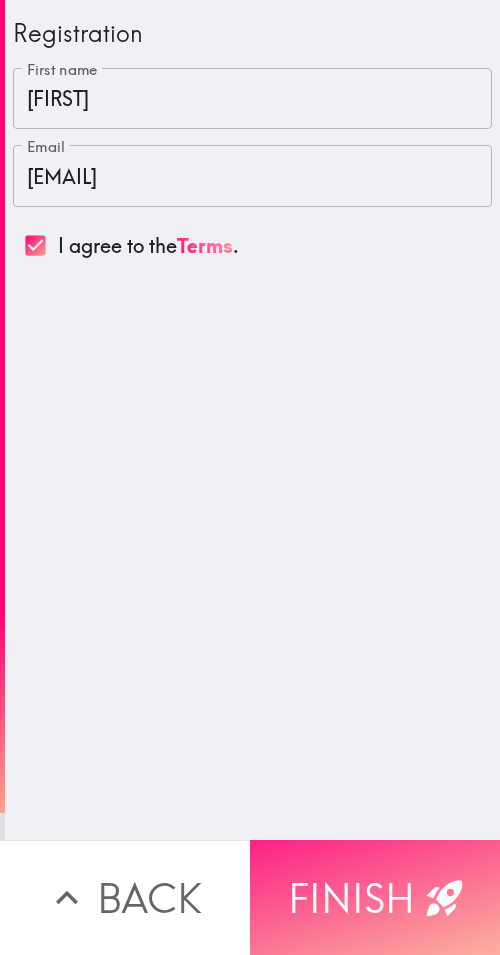 drag, startPoint x: 334, startPoint y: 850, endPoint x: 253, endPoint y: 755, distance: 124.8439 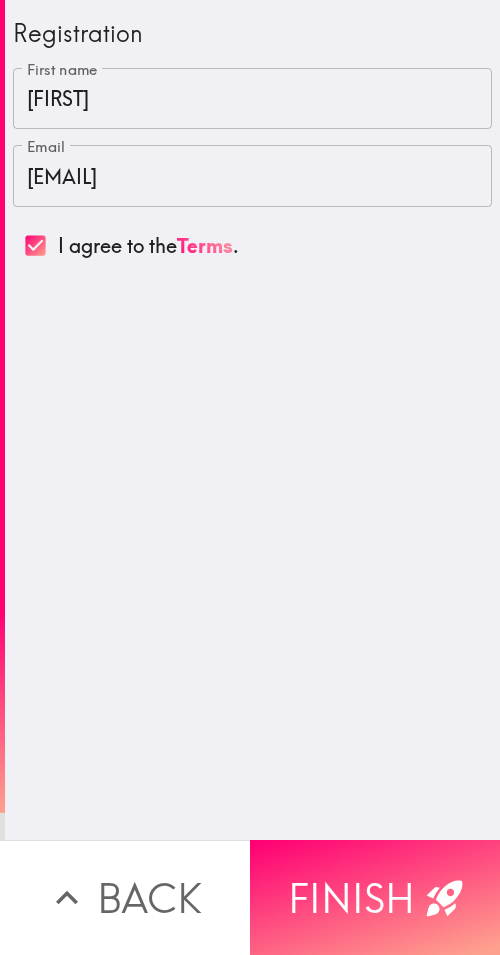 click on "Finish" at bounding box center [375, 897] 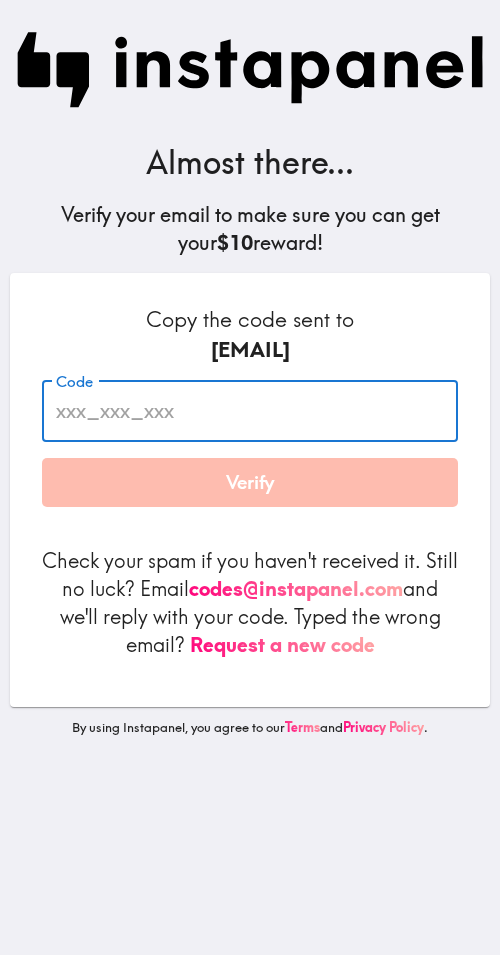 click on "Code" at bounding box center [250, 411] 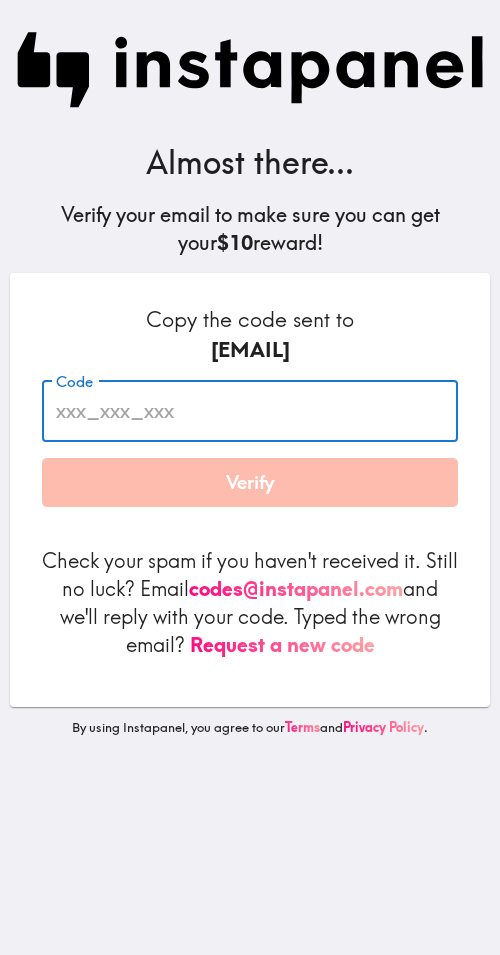 paste on "Yga_gHK_E3h" 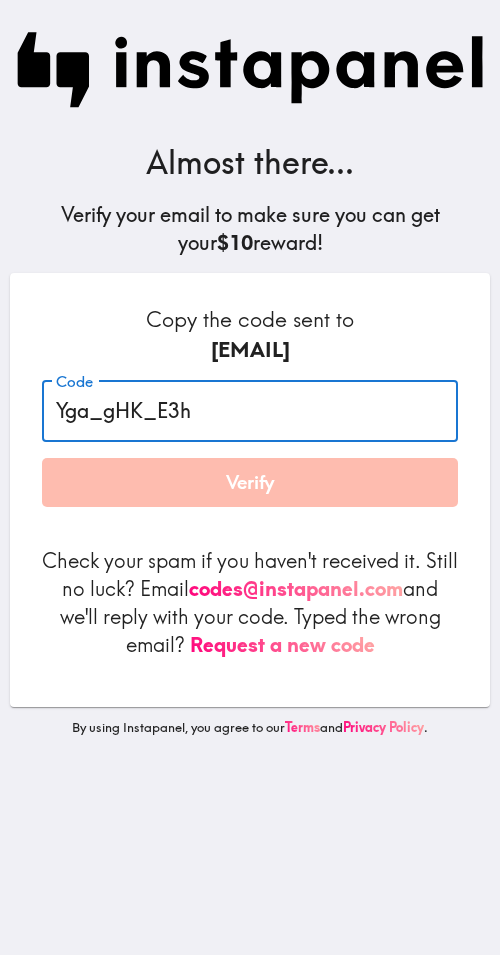 type on "Yga_gHK_E3h" 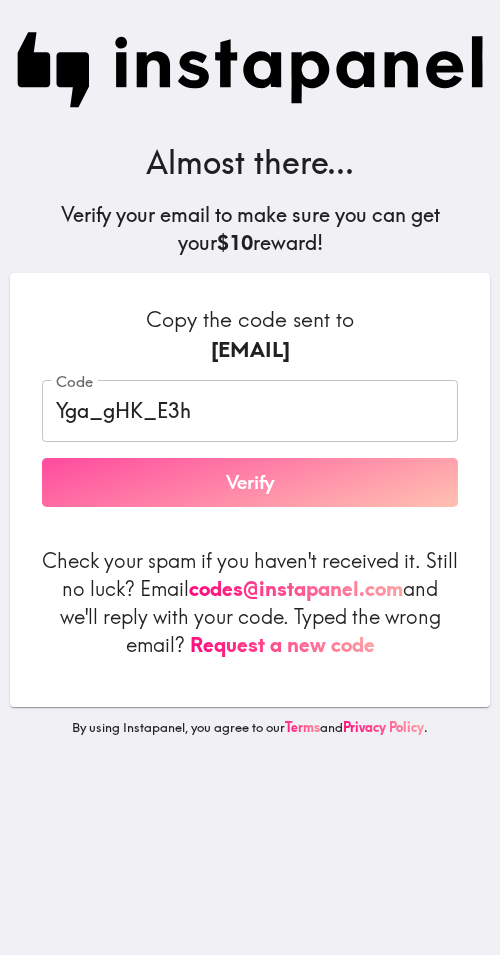 click on "Verify" at bounding box center (250, 483) 